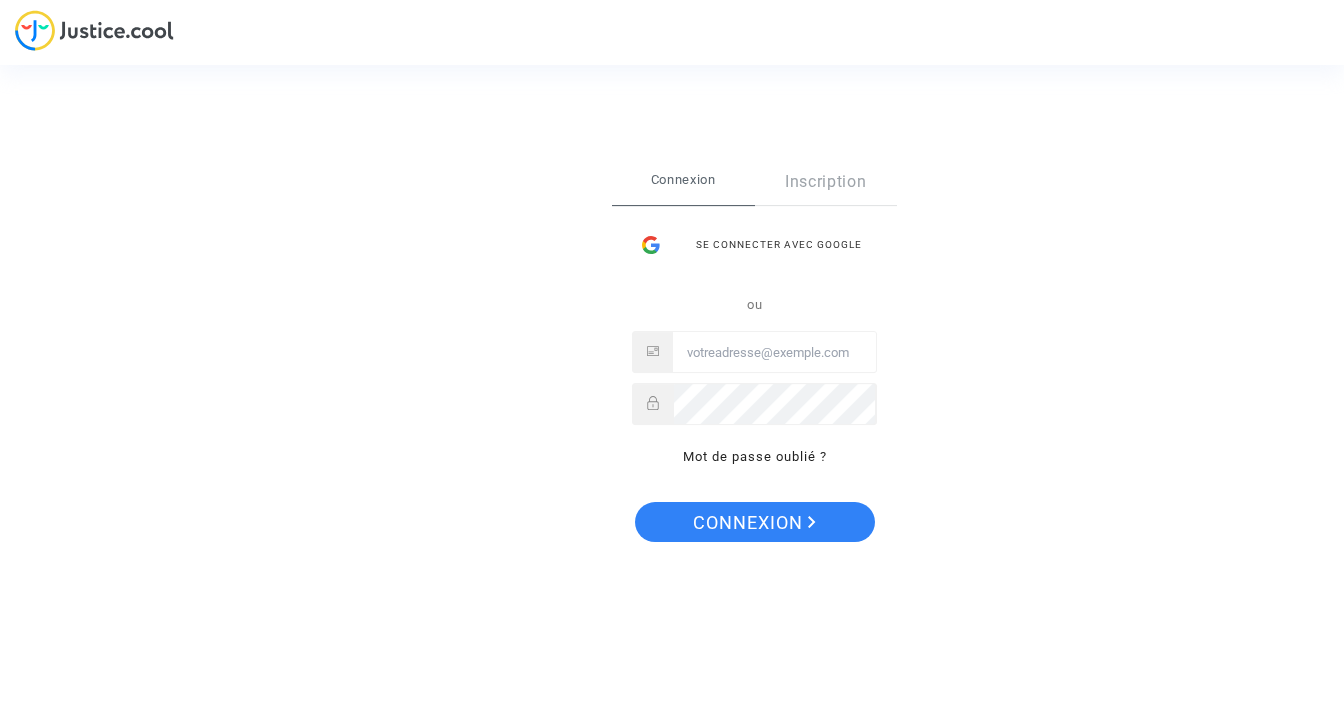 scroll, scrollTop: 0, scrollLeft: 0, axis: both 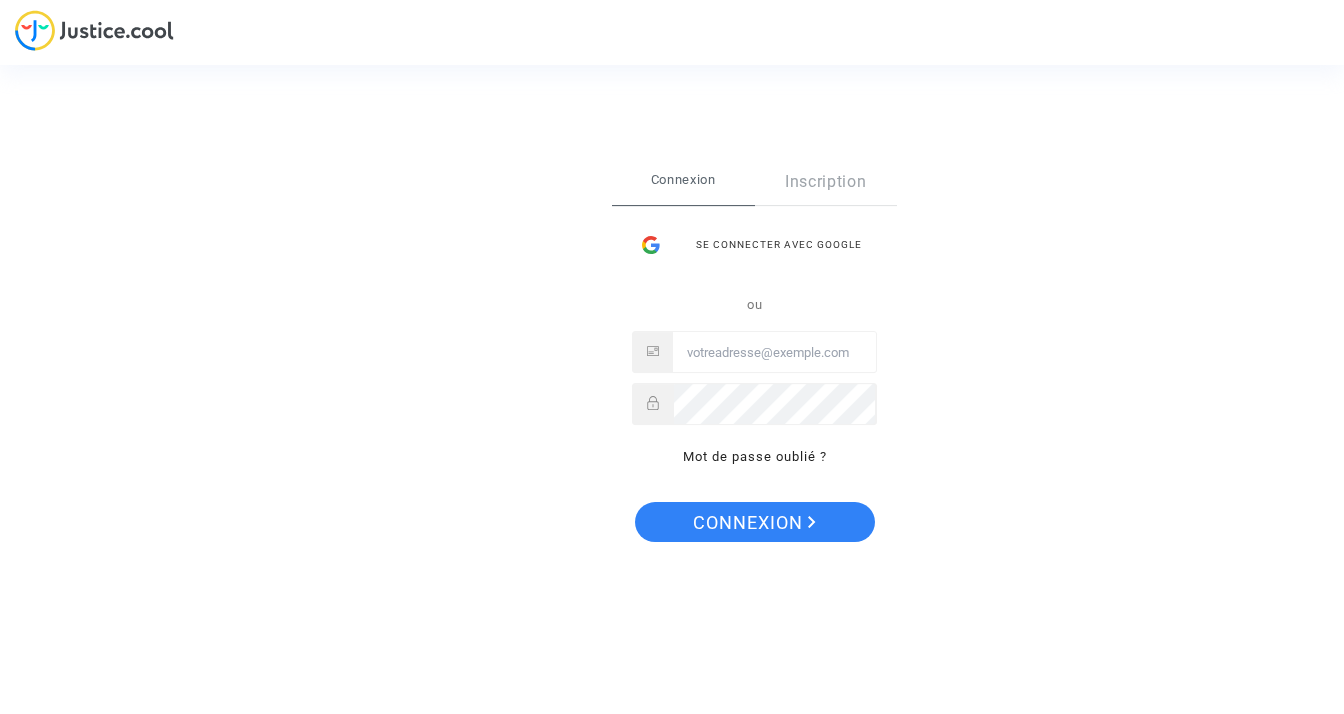 type on "[USERNAME]@example.com" 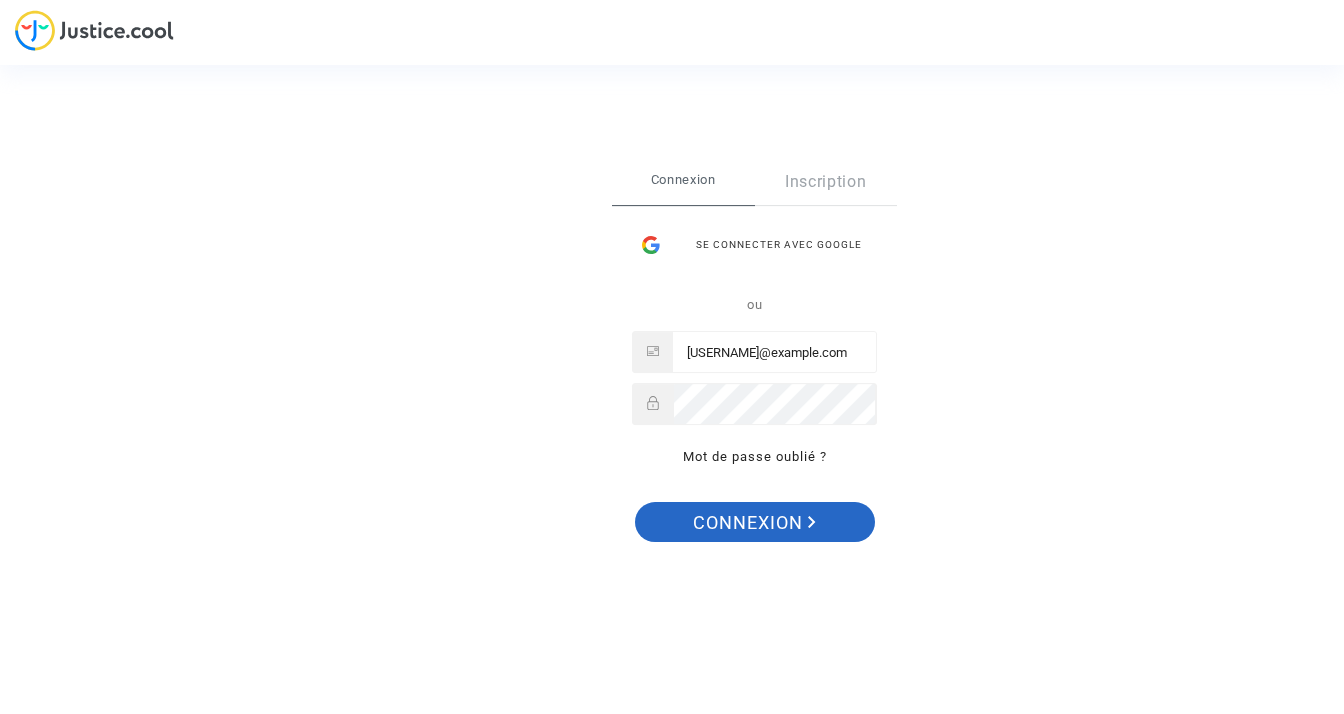 click on "Connexion" at bounding box center (754, 523) 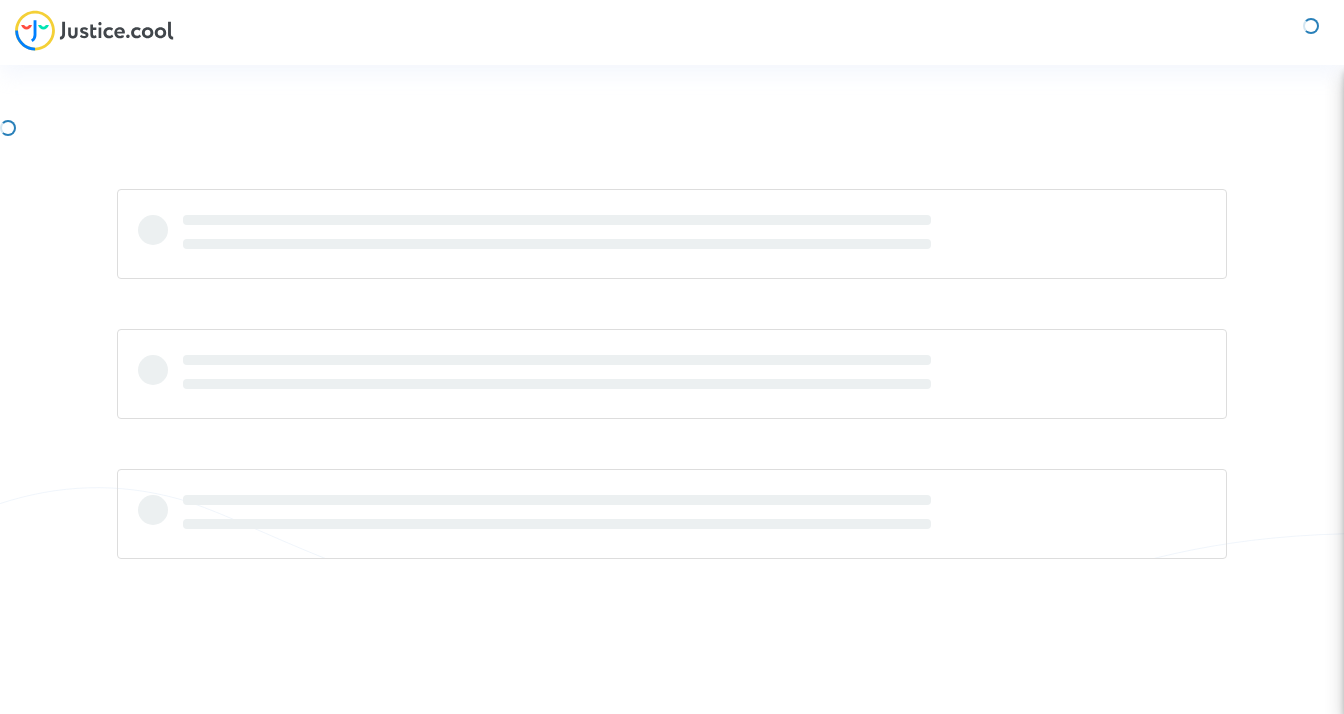 scroll, scrollTop: 0, scrollLeft: 0, axis: both 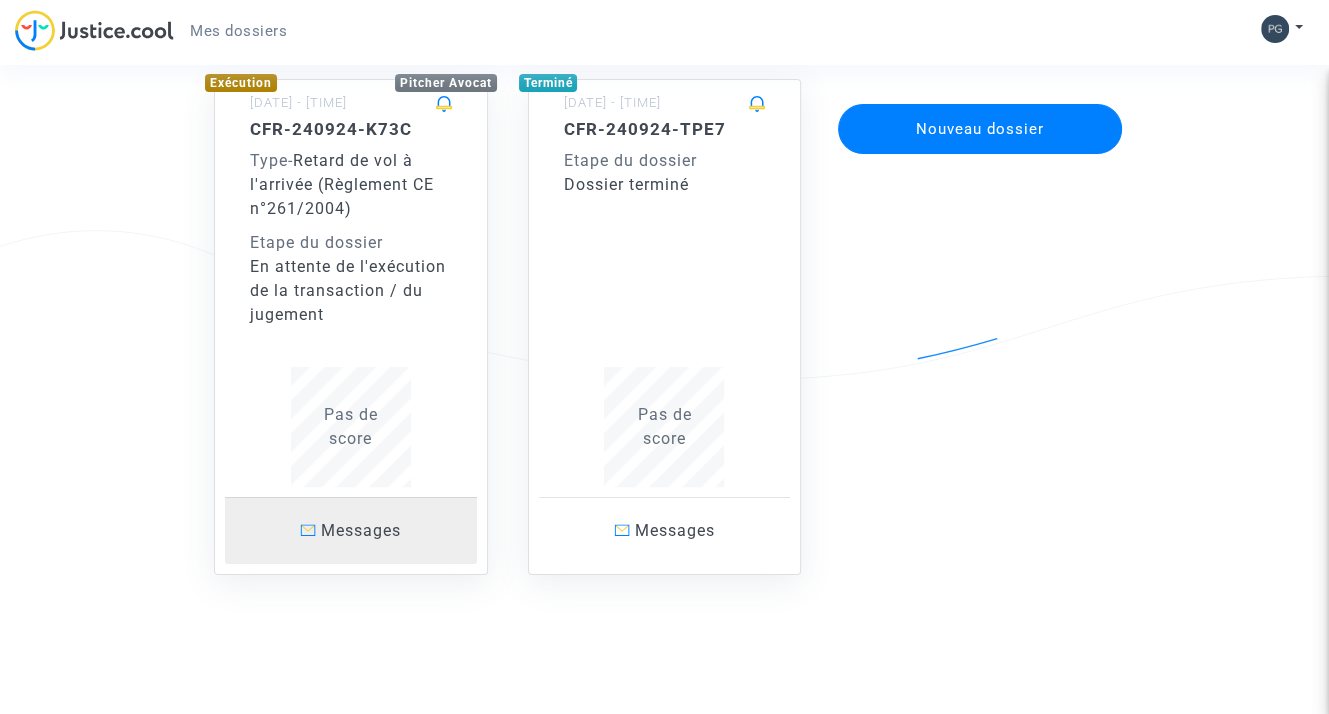 click on "Messages" 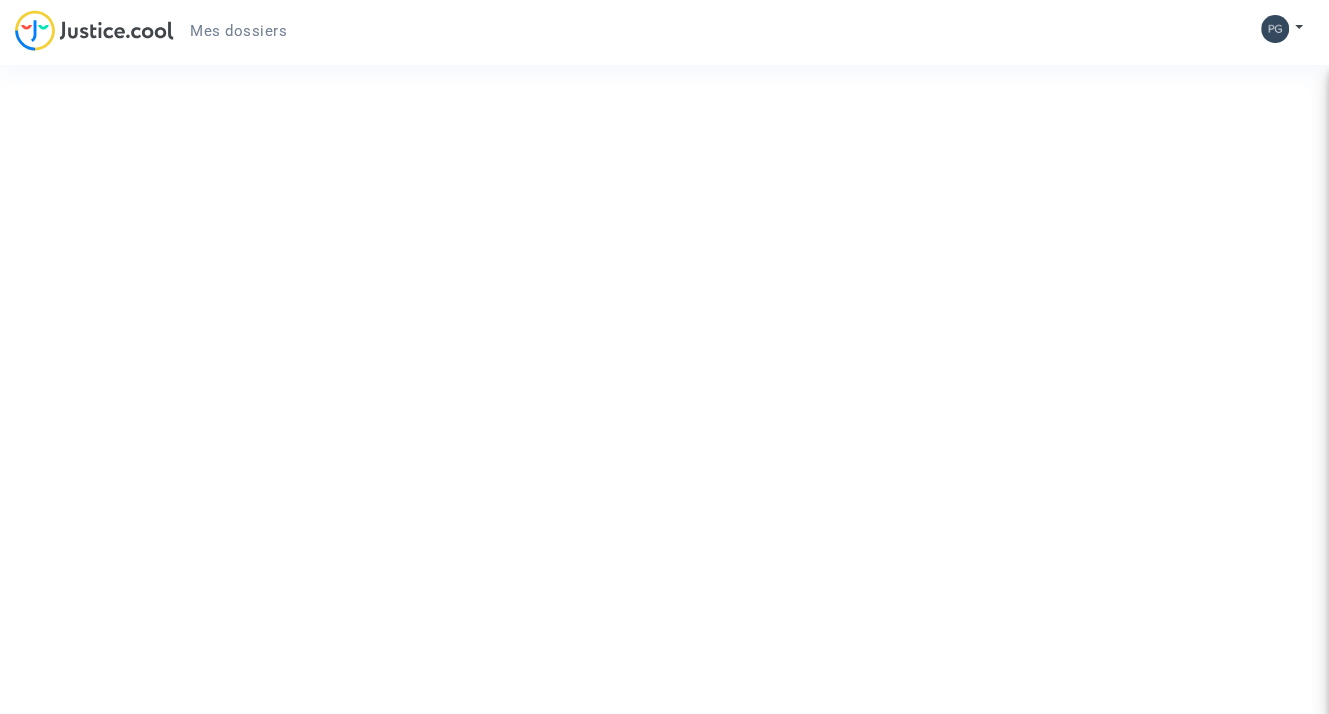 scroll, scrollTop: 0, scrollLeft: 0, axis: both 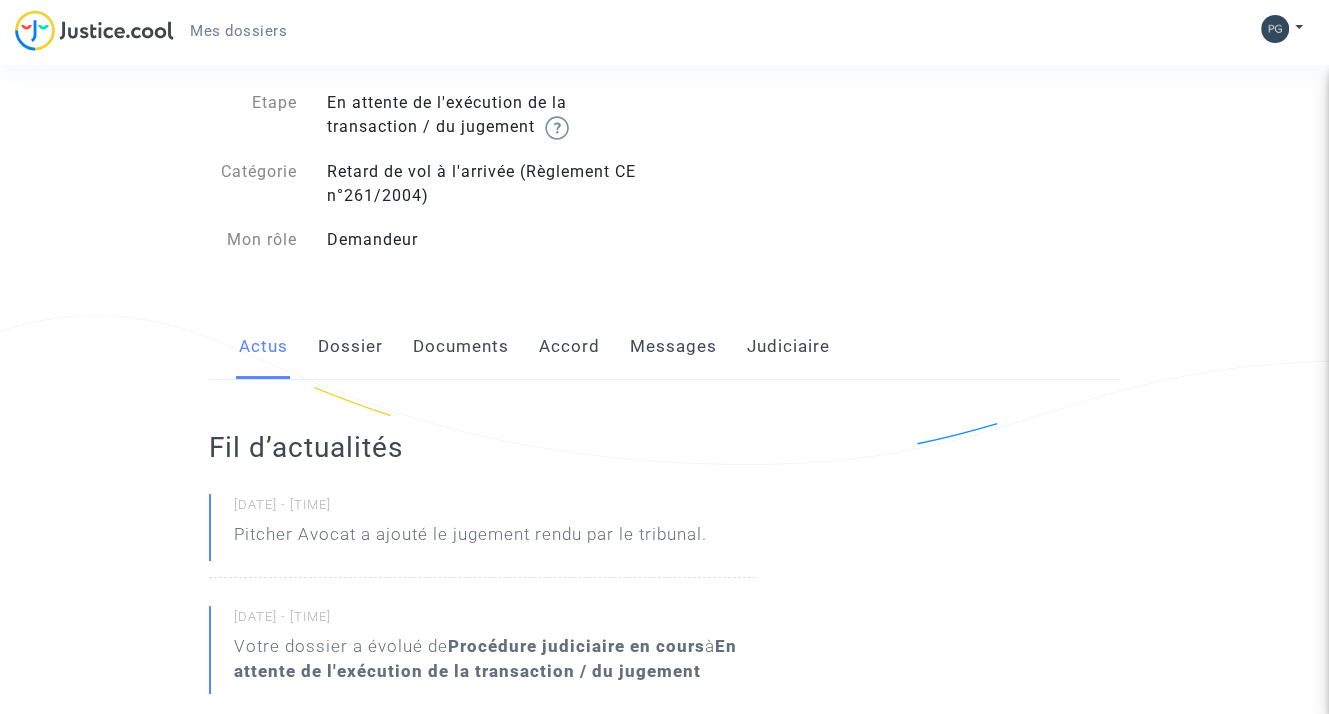 click on "Dossier" 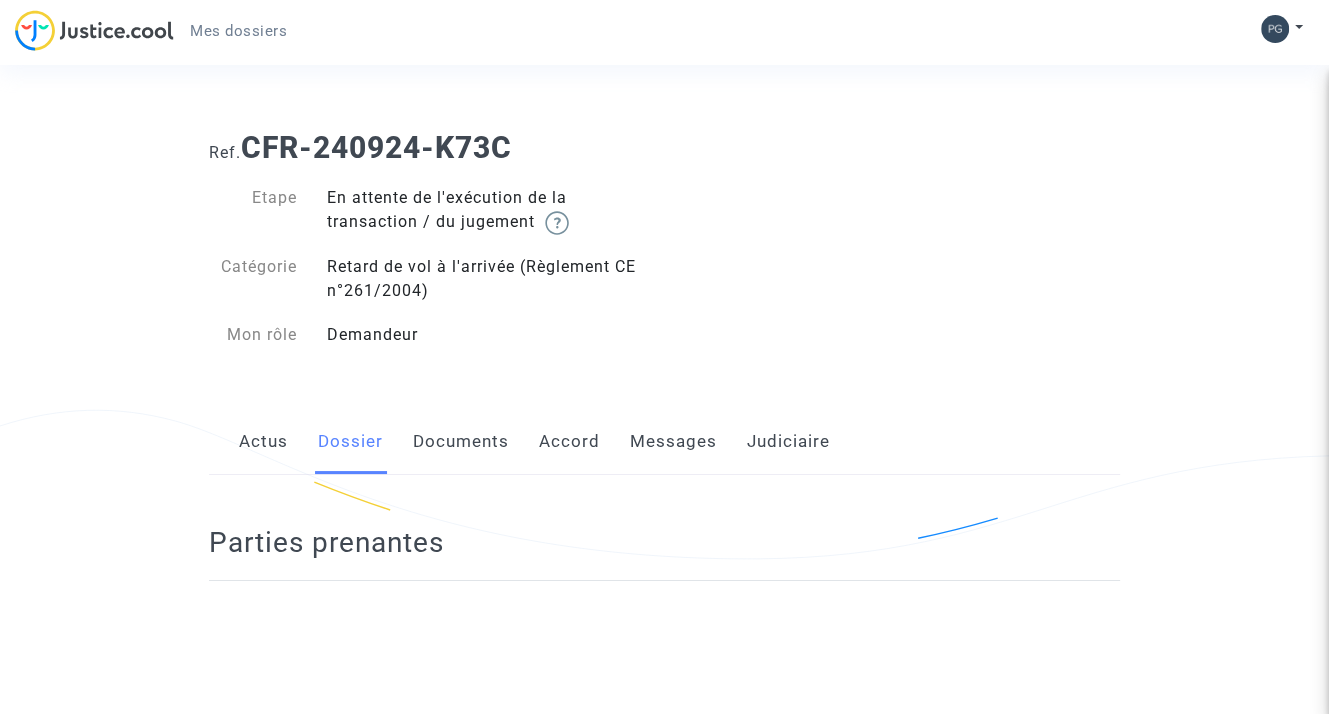 scroll, scrollTop: 0, scrollLeft: 0, axis: both 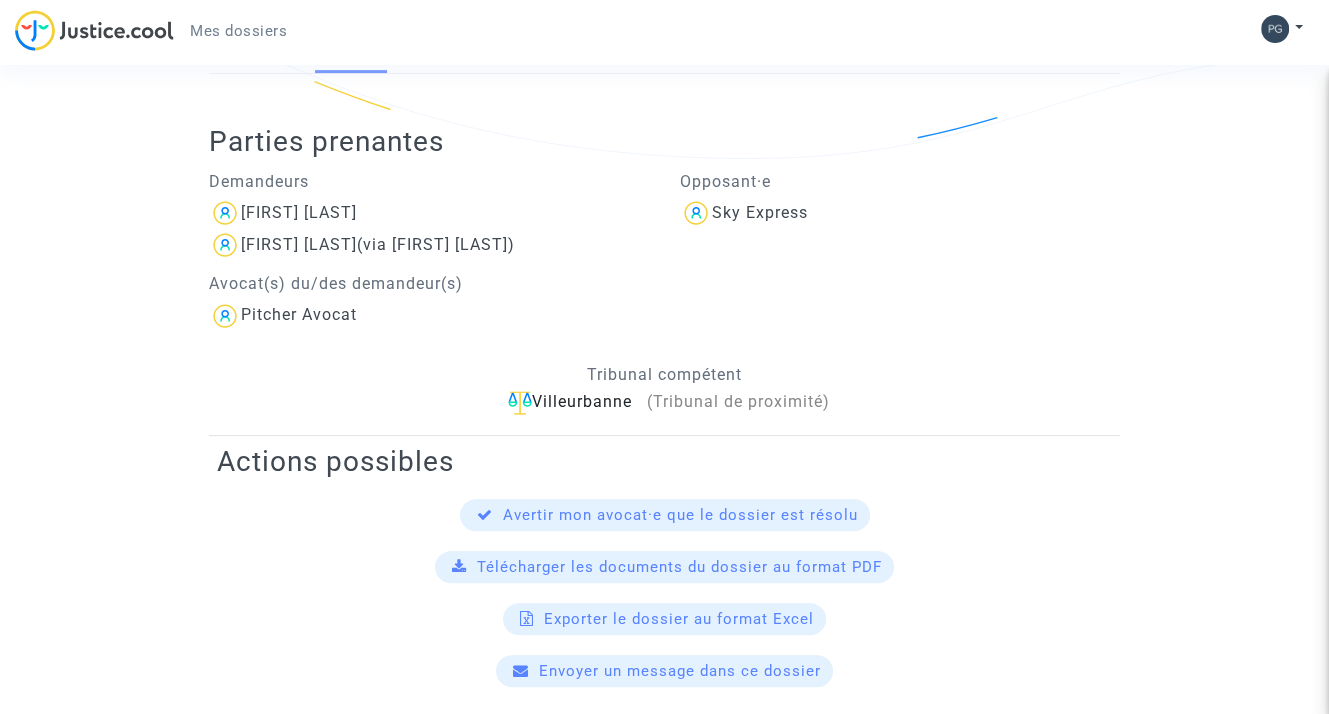 click on "Télécharger les documents du dossier au format PDF" 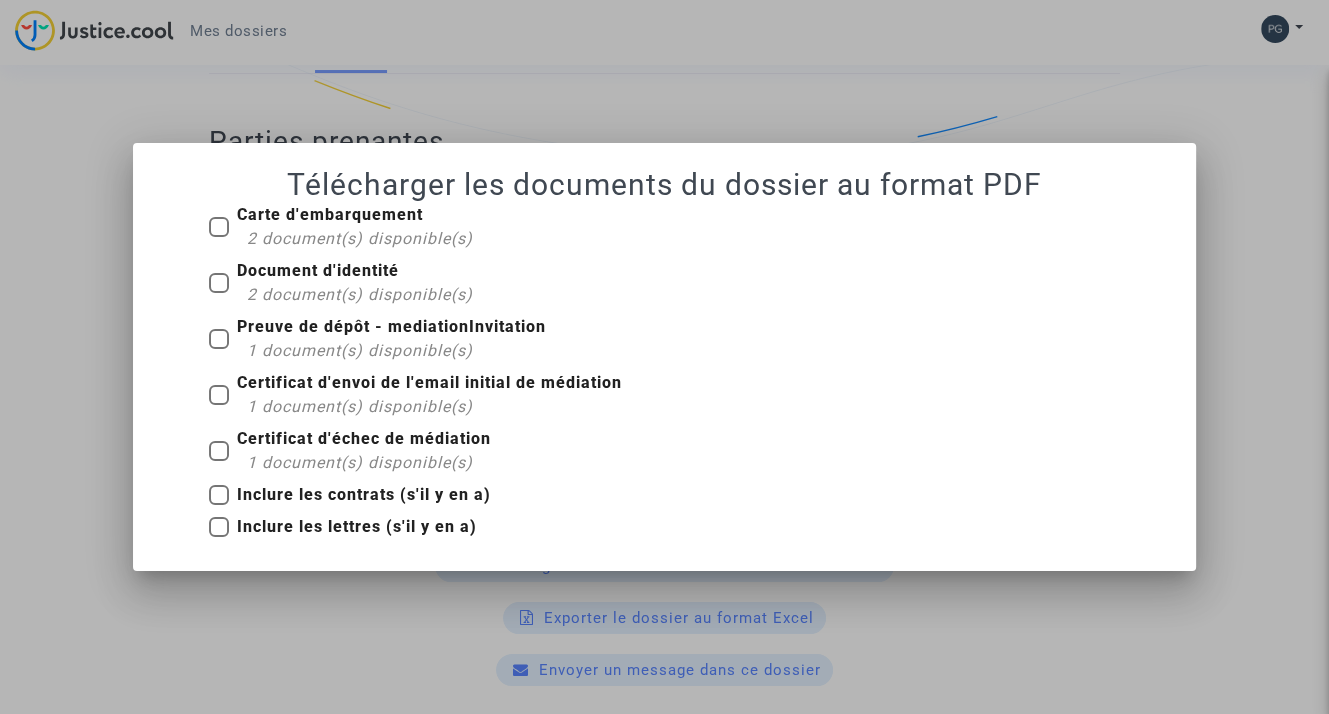 click at bounding box center [664, 357] 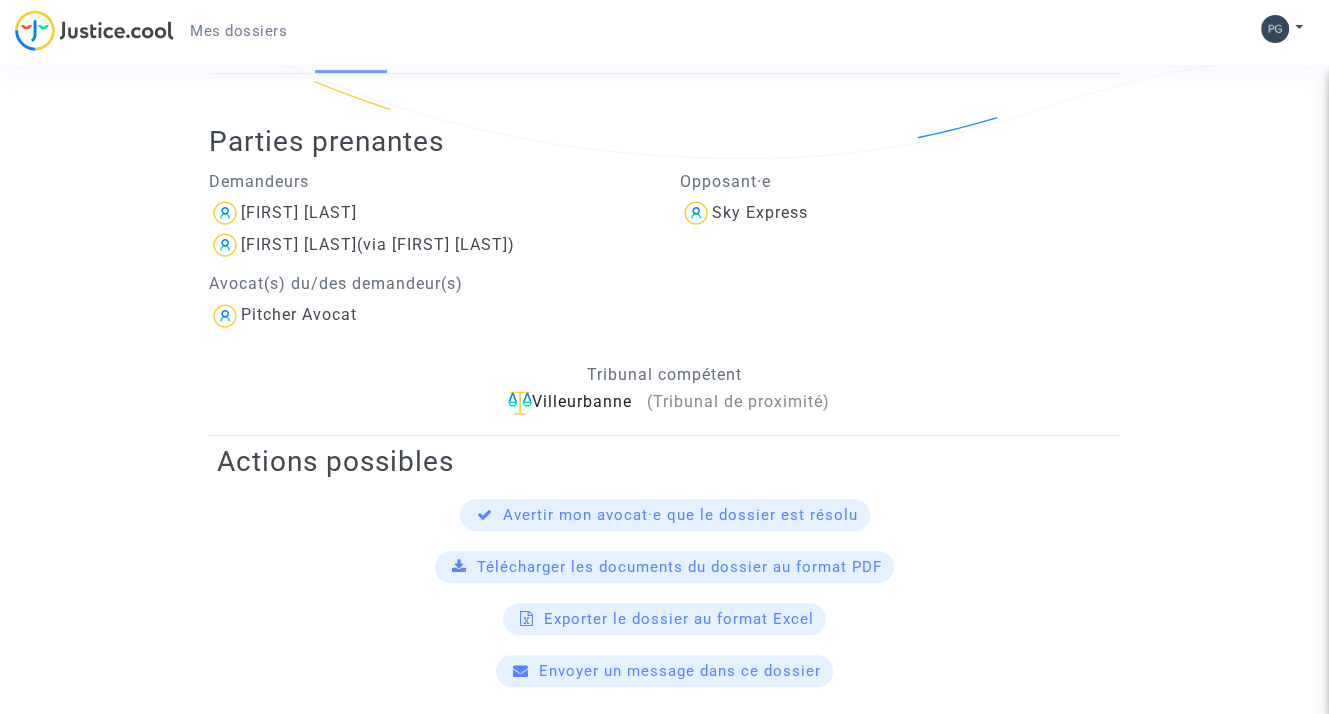 scroll, scrollTop: 0, scrollLeft: 0, axis: both 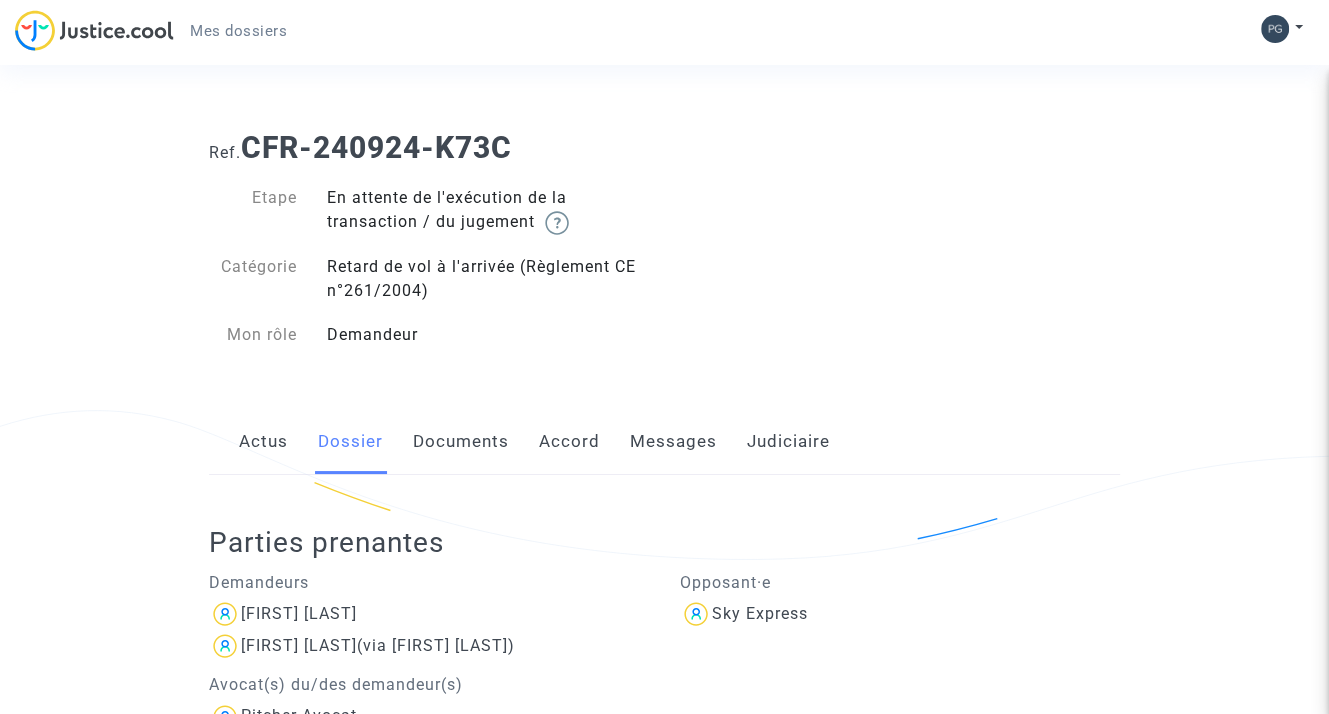 click on "Accord" 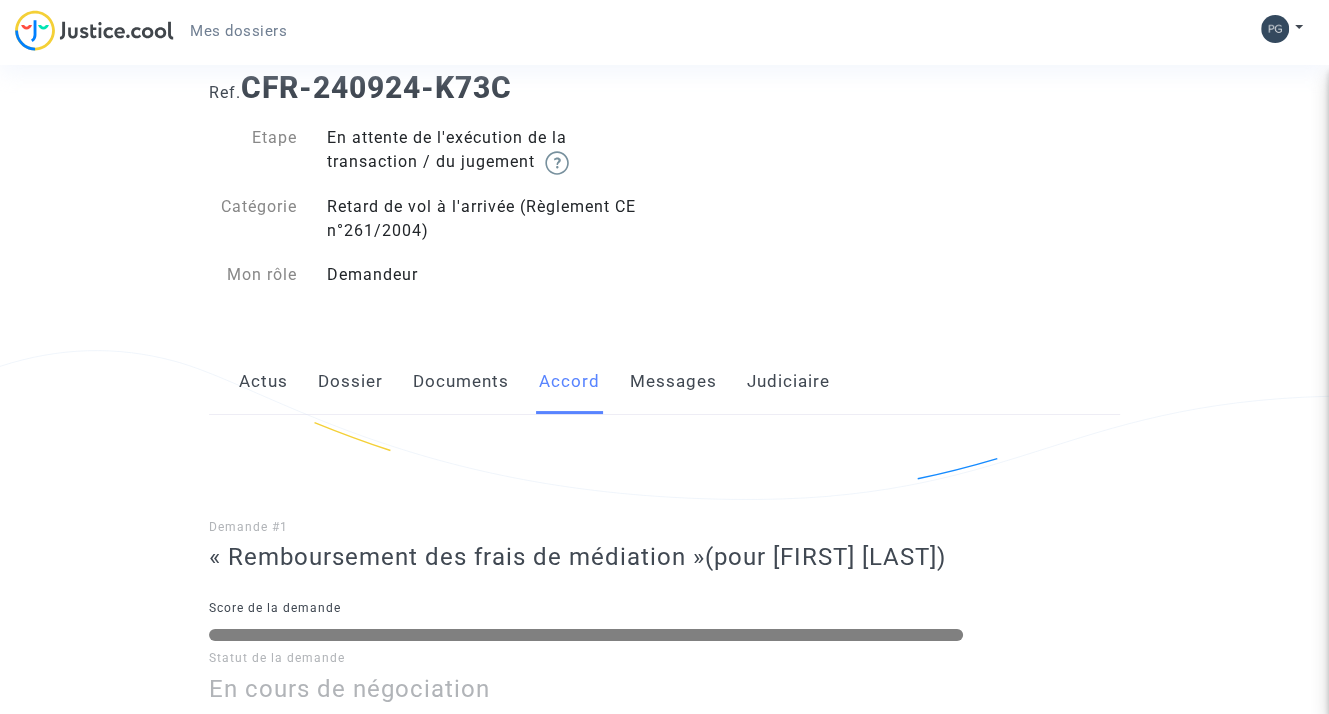 scroll, scrollTop: 0, scrollLeft: 0, axis: both 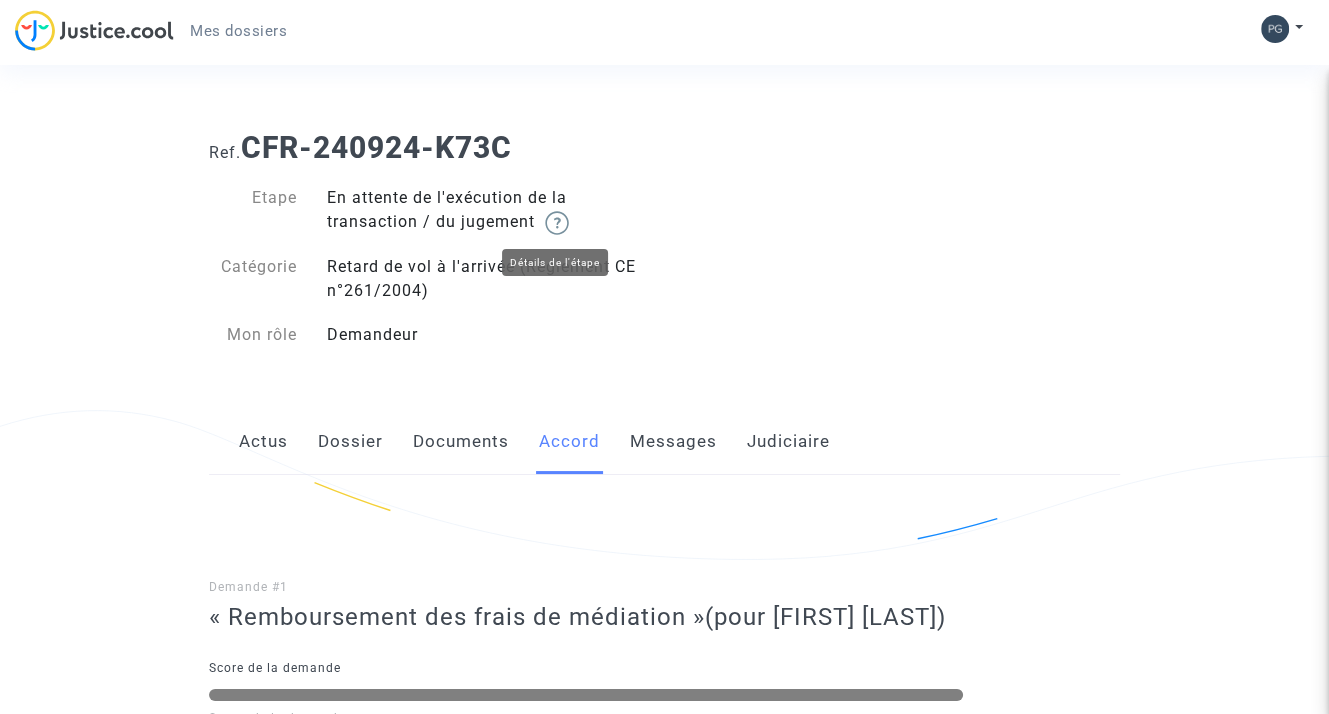 click 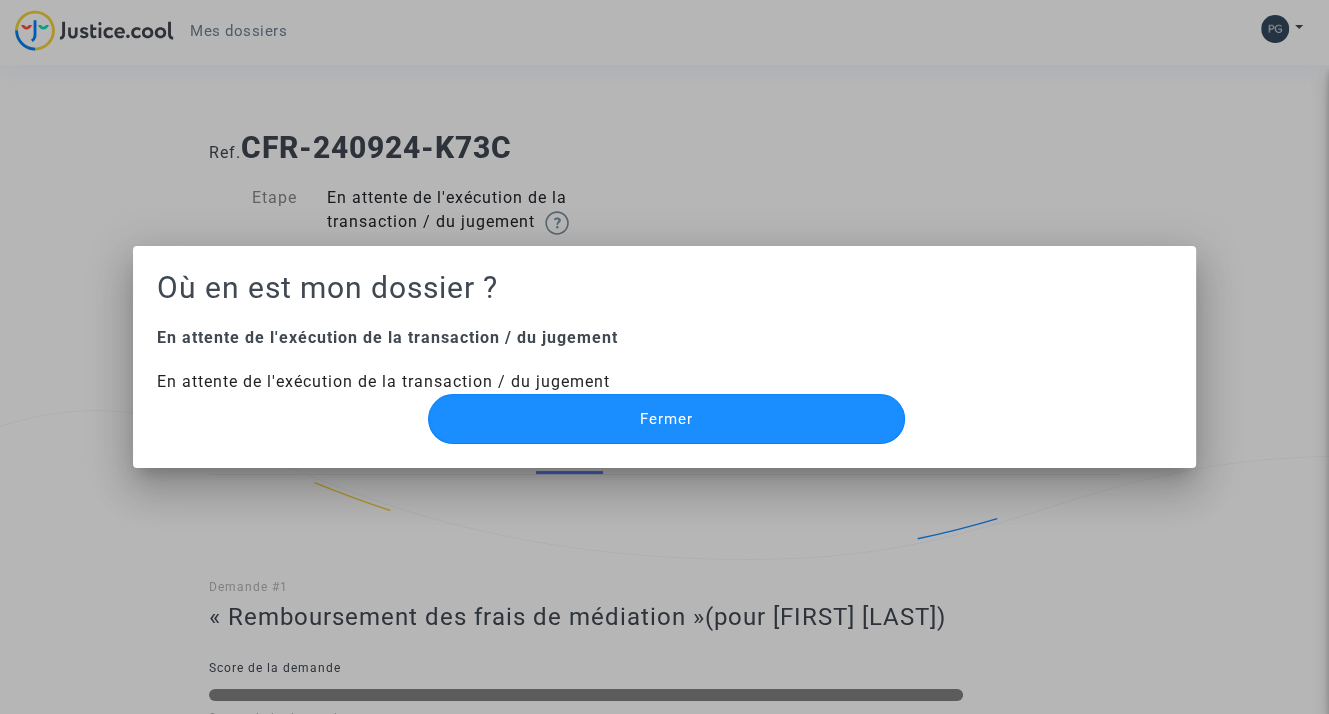 click on "Fermer" at bounding box center (667, 419) 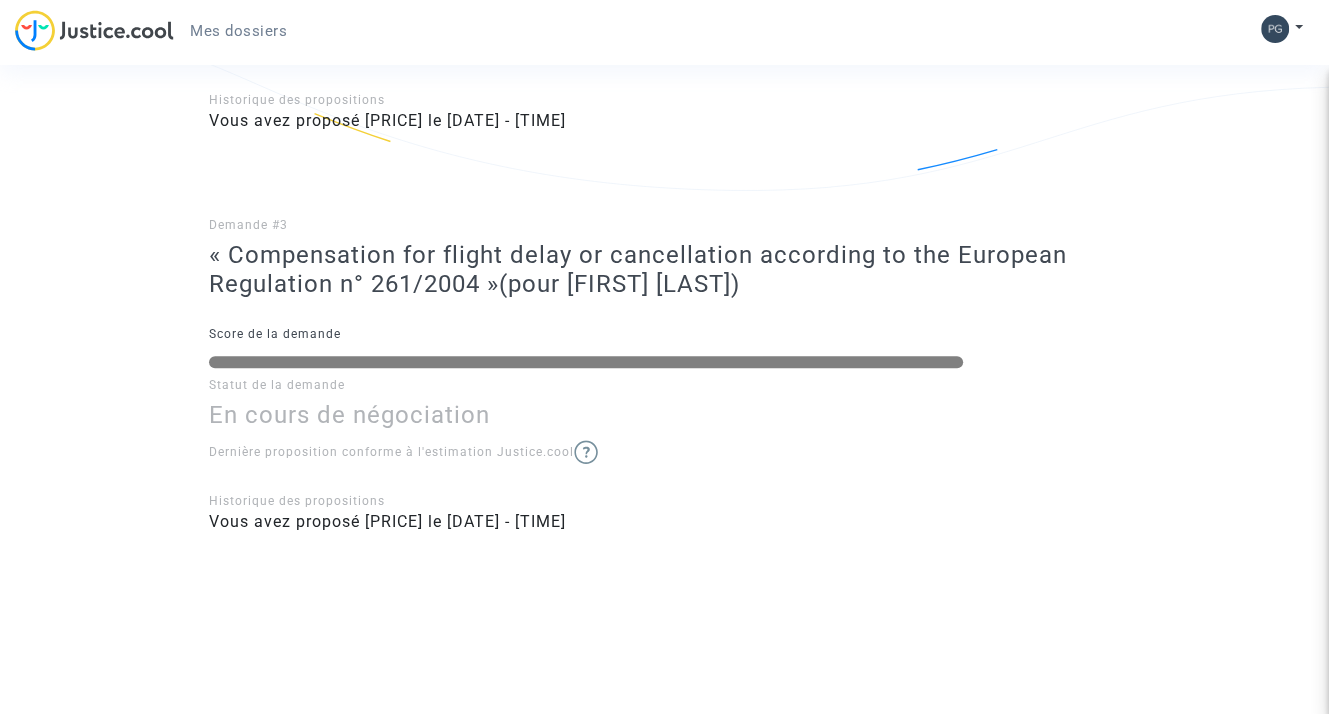 scroll, scrollTop: 0, scrollLeft: 0, axis: both 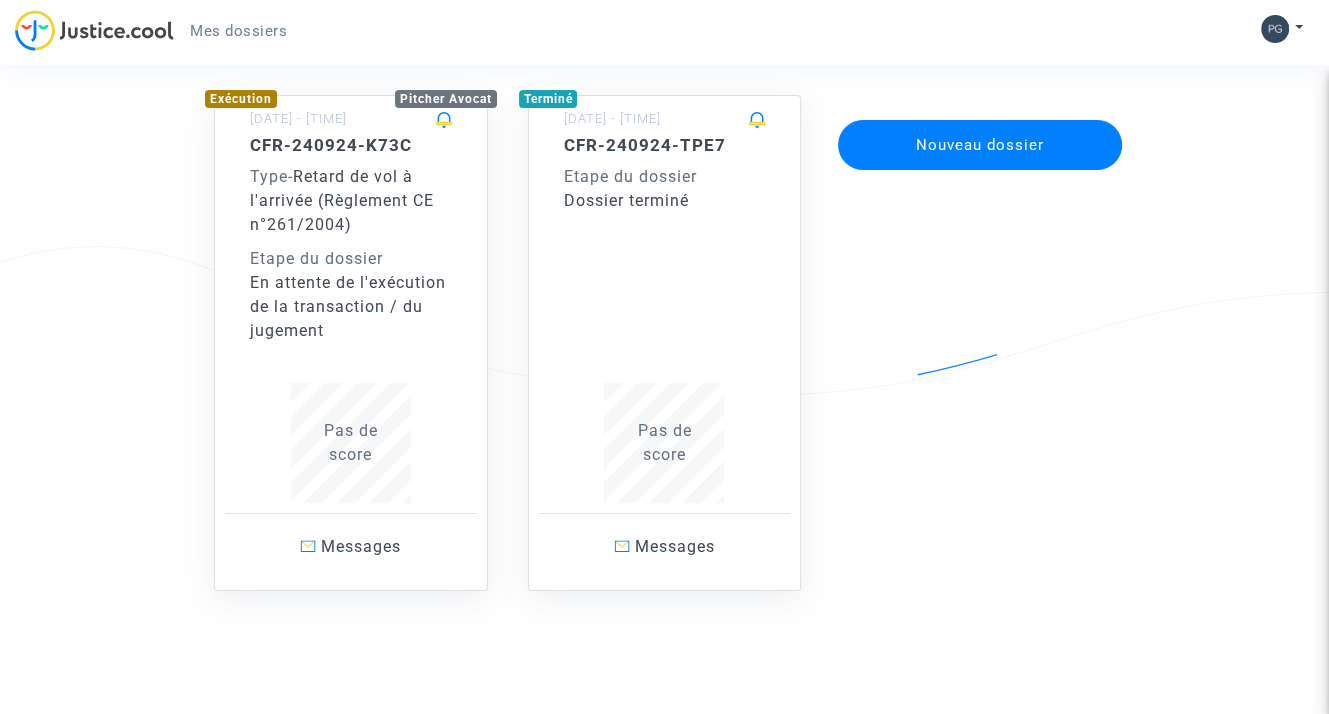 click on "CFR-240924-TPE7" 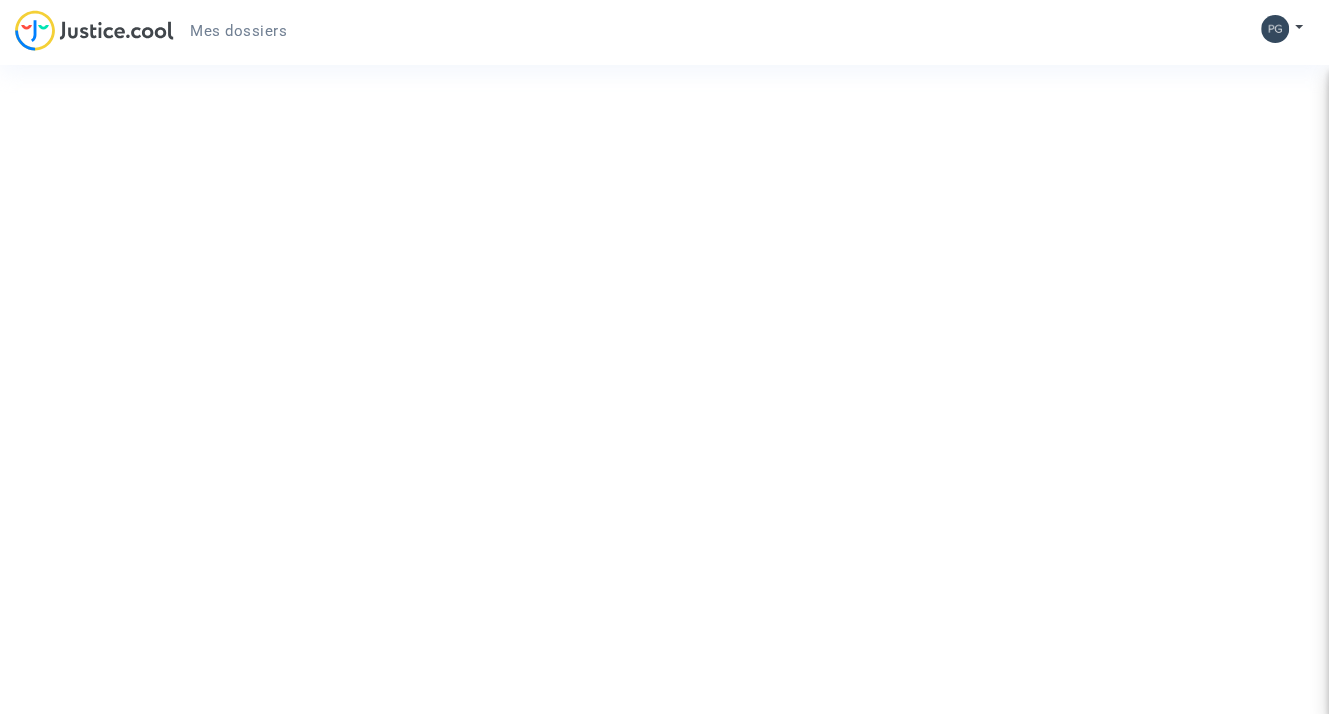 scroll, scrollTop: 0, scrollLeft: 0, axis: both 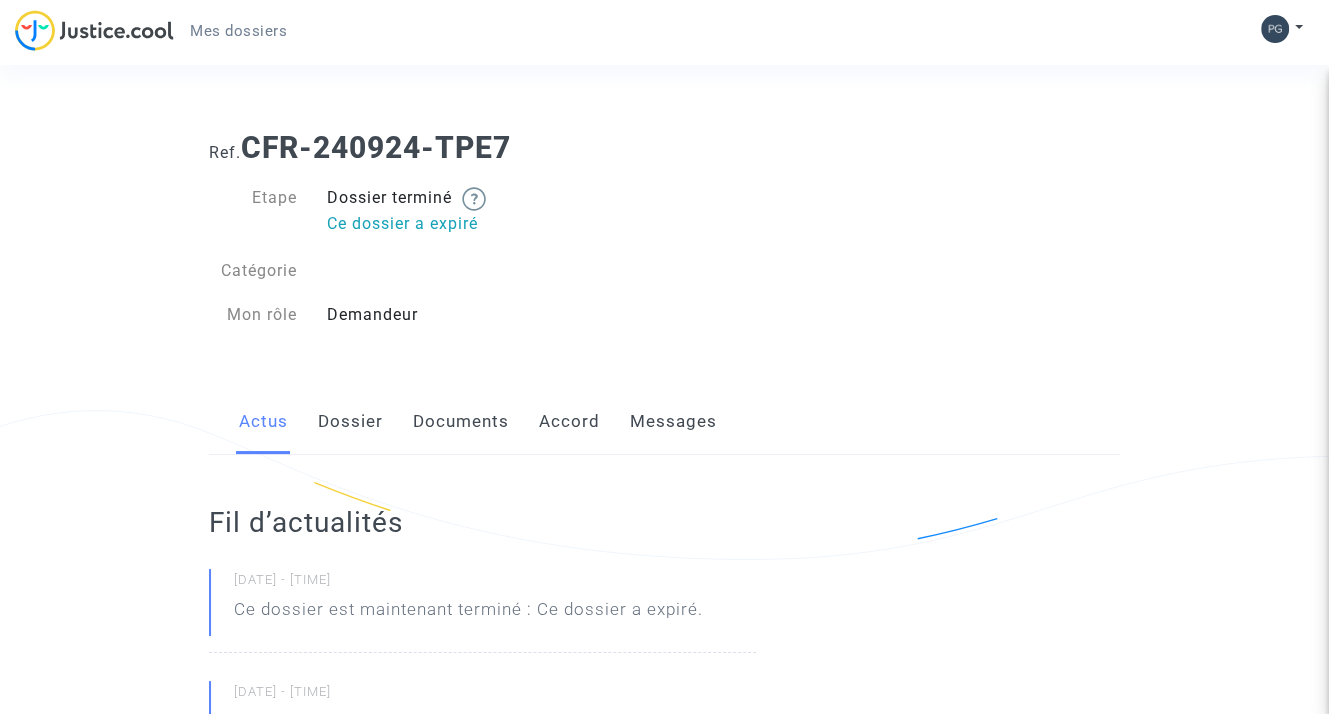 click on "Dossier" 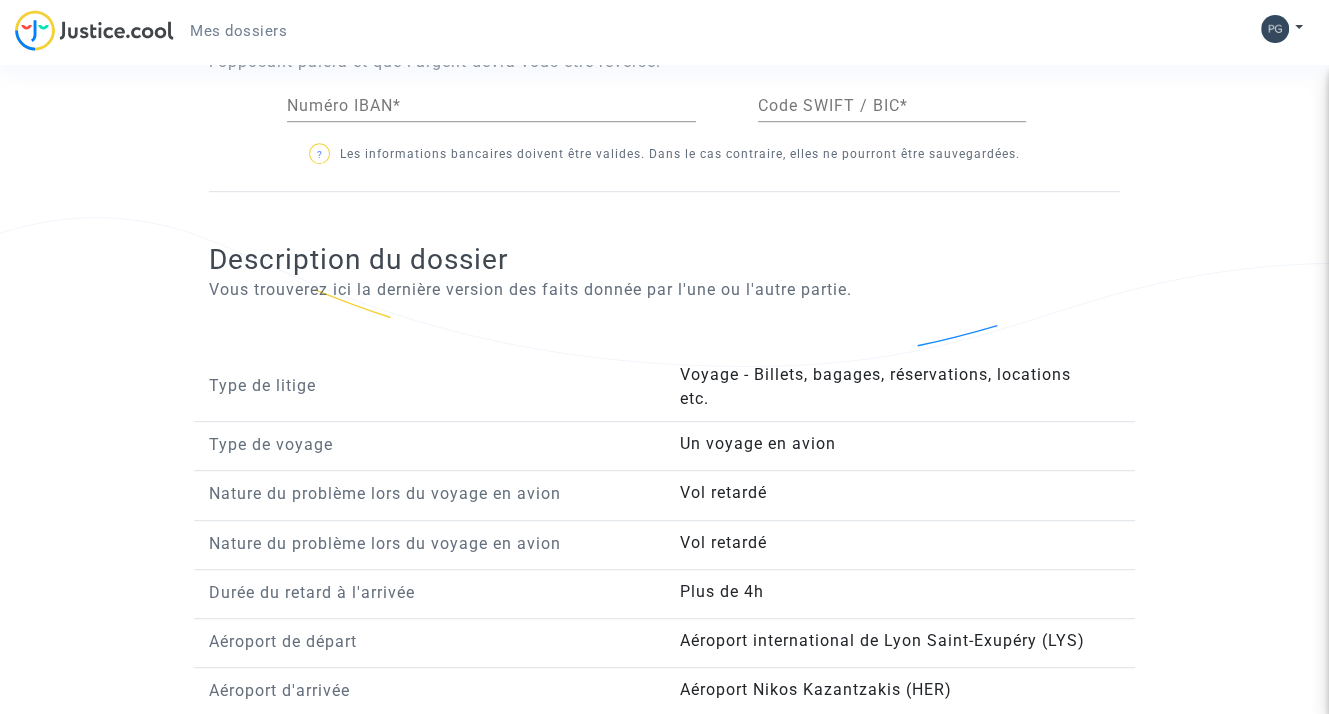 scroll, scrollTop: 928, scrollLeft: 0, axis: vertical 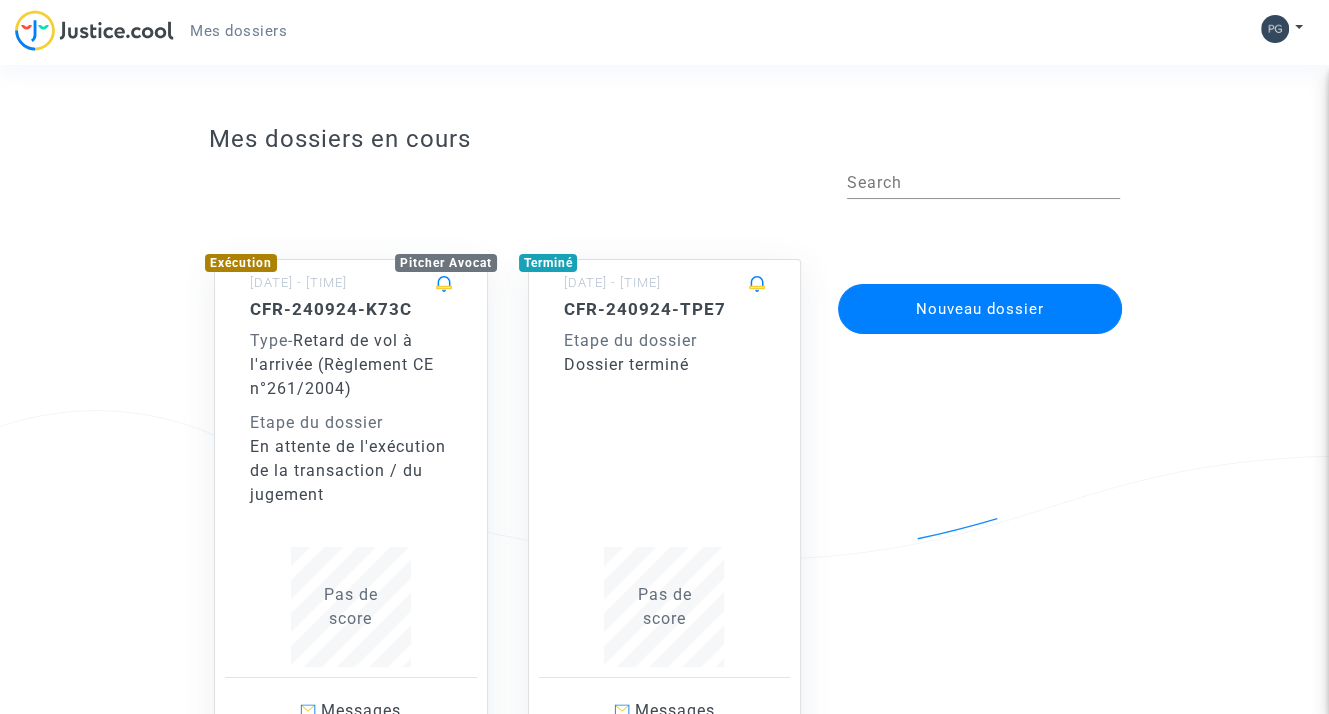 click on "CFR-240924-K73C" 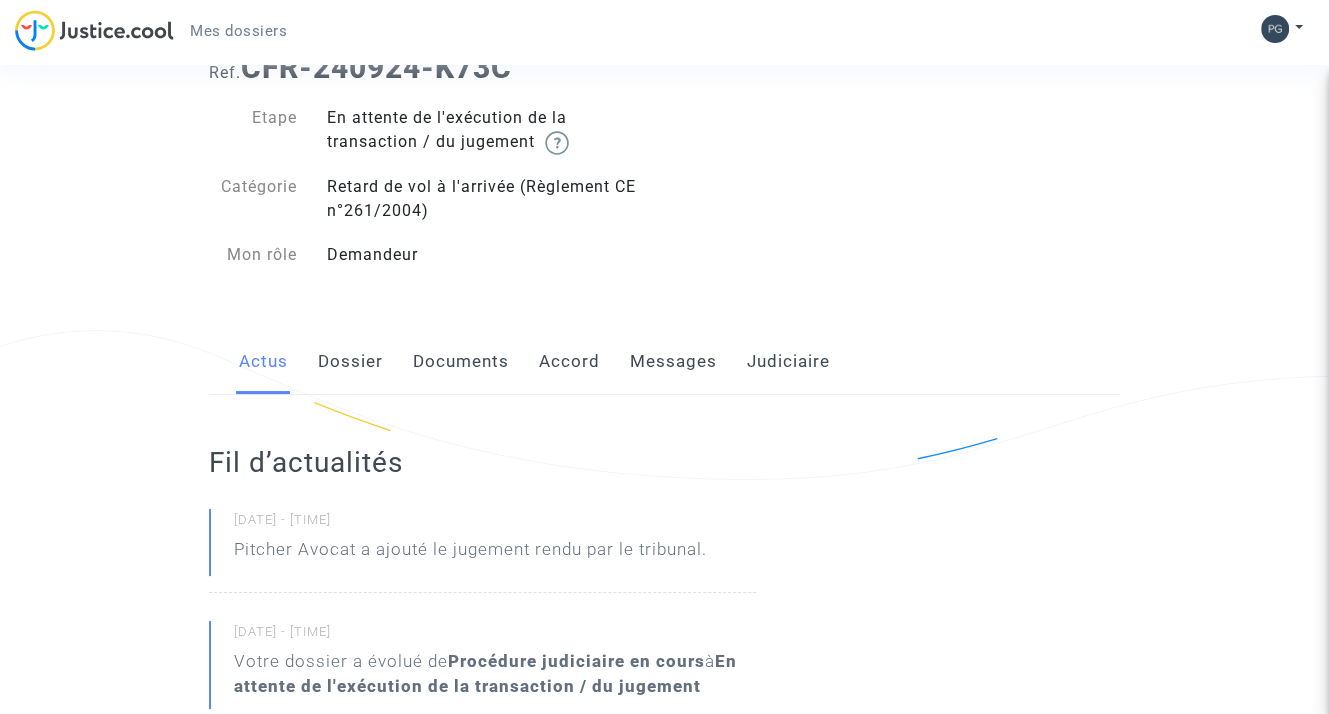scroll, scrollTop: 0, scrollLeft: 0, axis: both 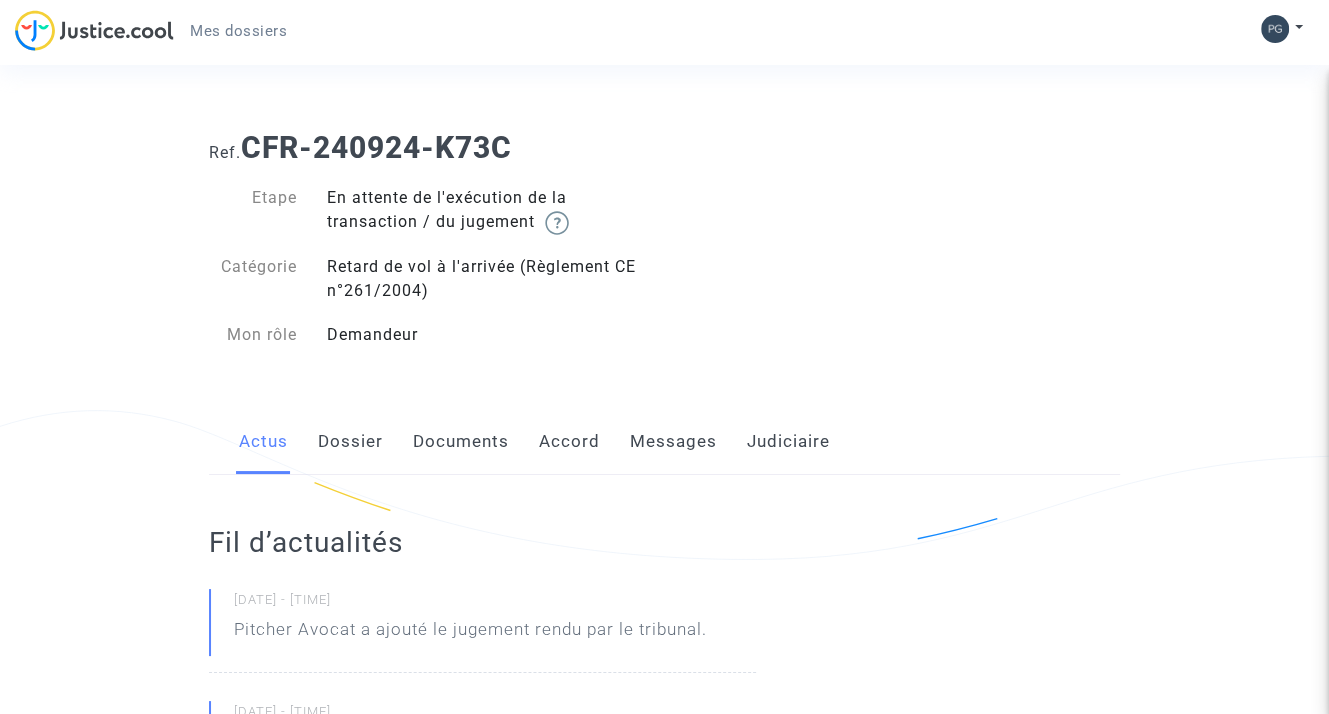 click on "Dossier" 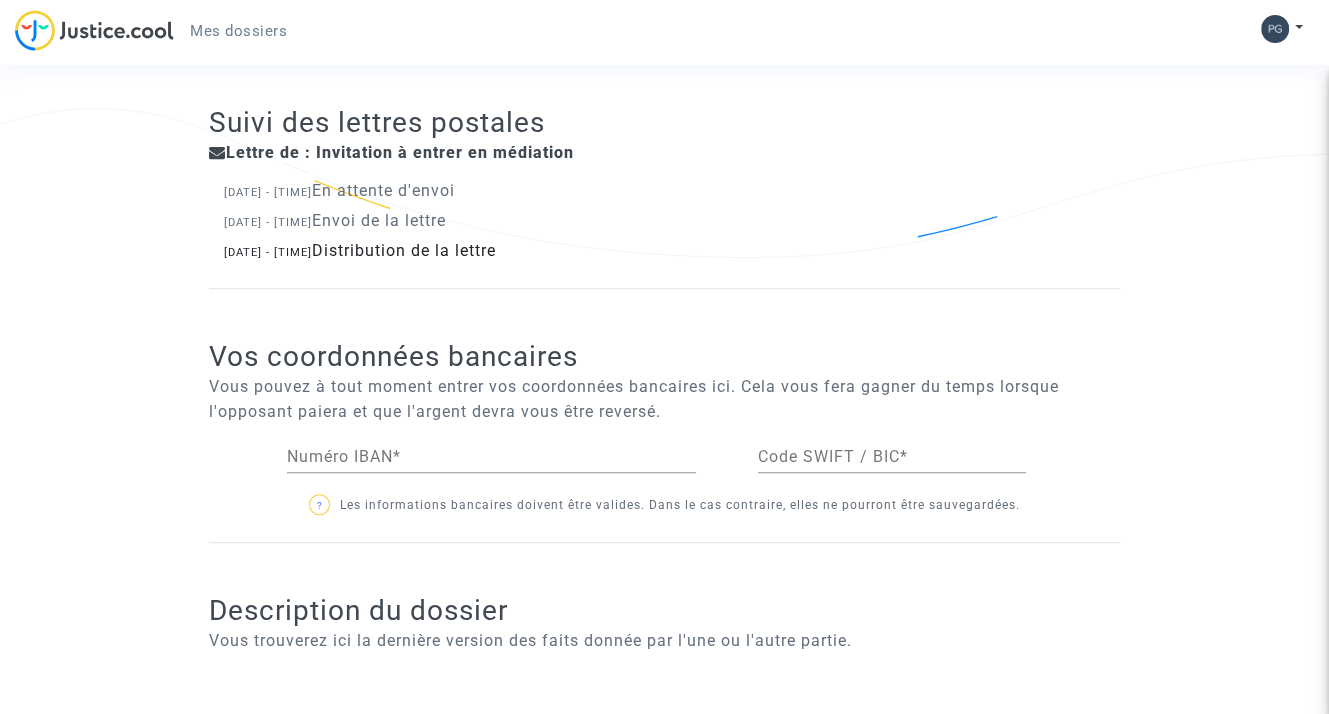 scroll, scrollTop: 1064, scrollLeft: 0, axis: vertical 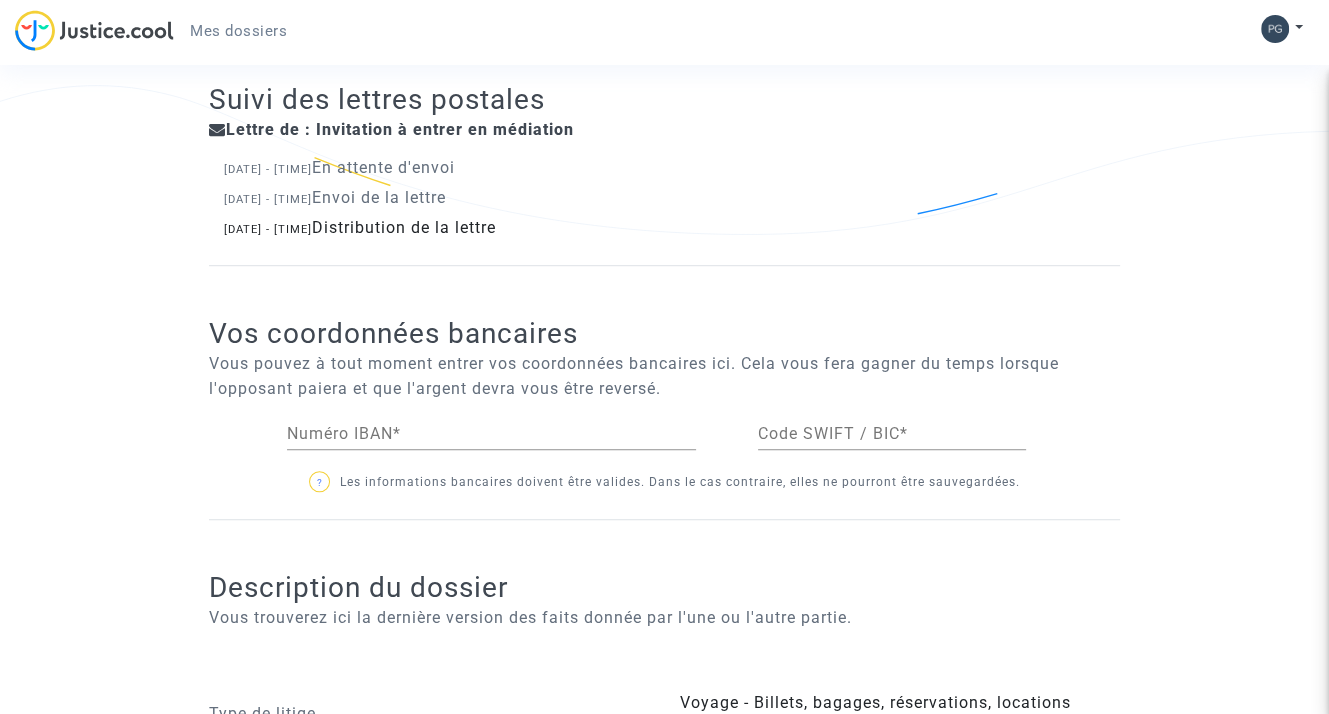 click on "Numéro IBAN  *" at bounding box center [491, 434] 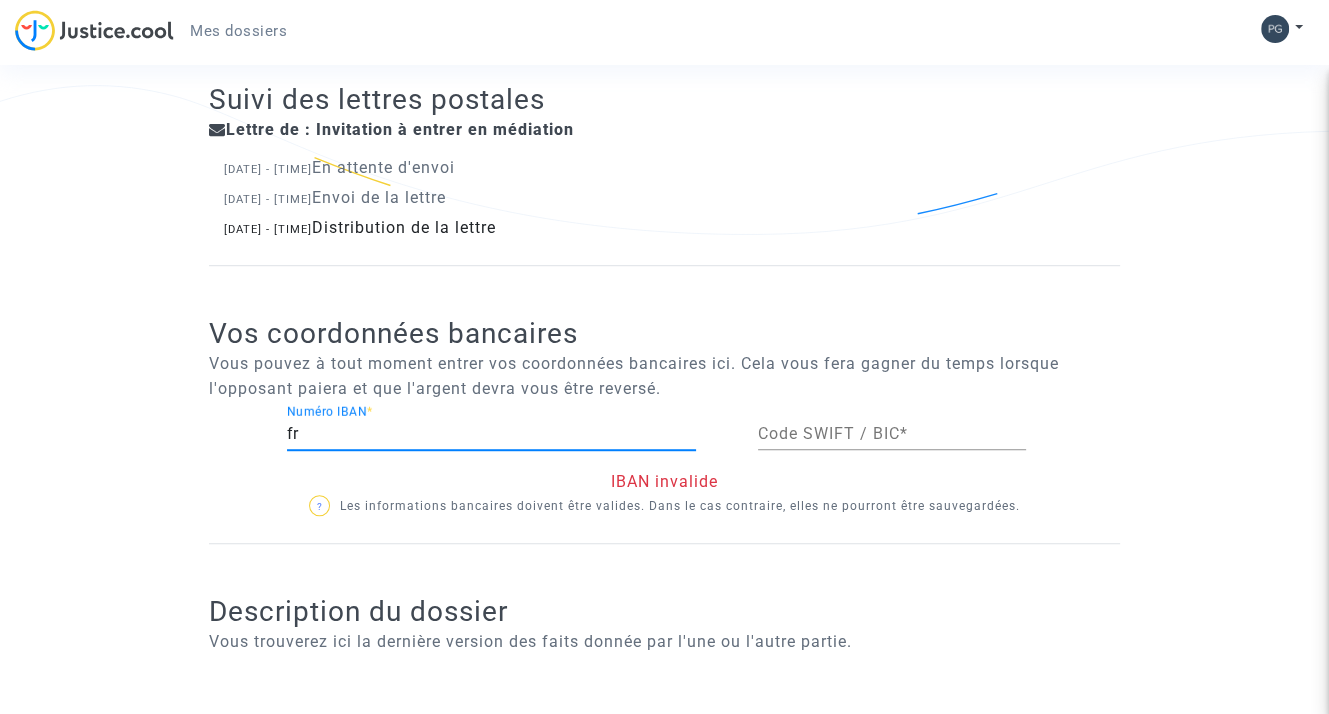 type on "f" 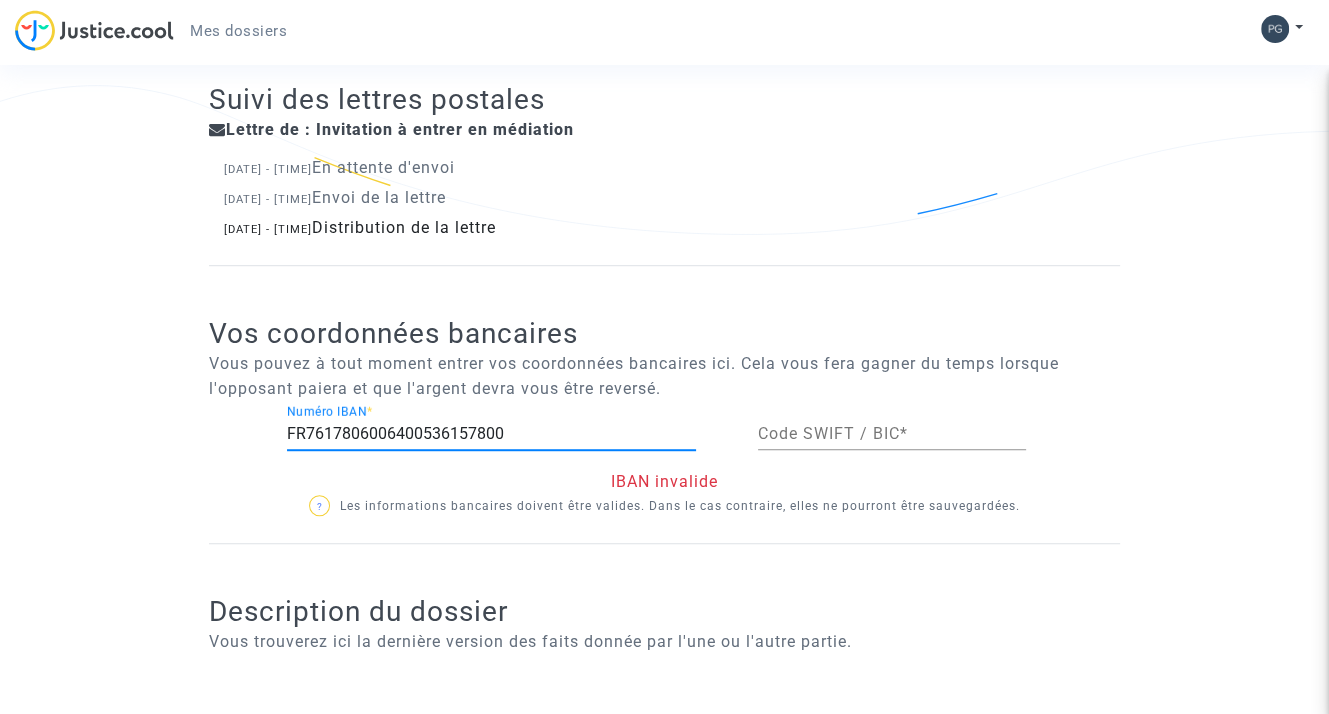 click on "FR7617806006400536157800" at bounding box center (491, 434) 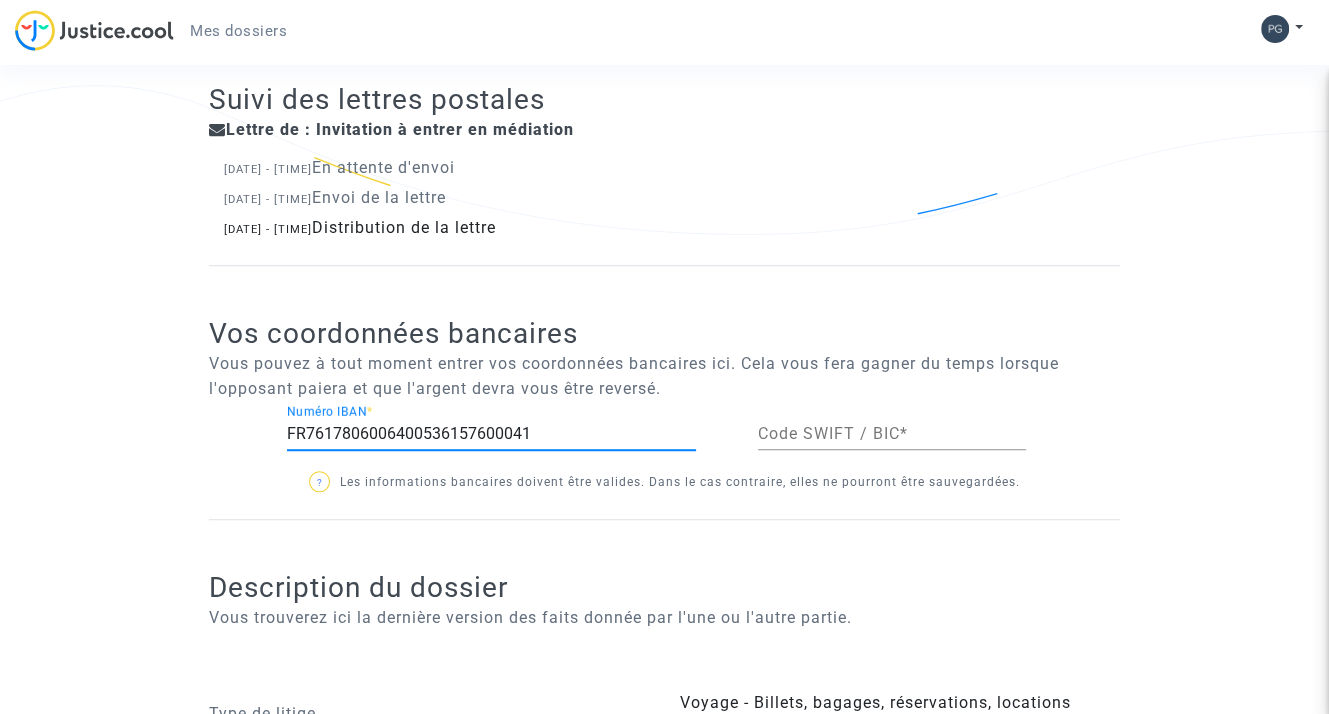 type on "FR7617806006400536157600041" 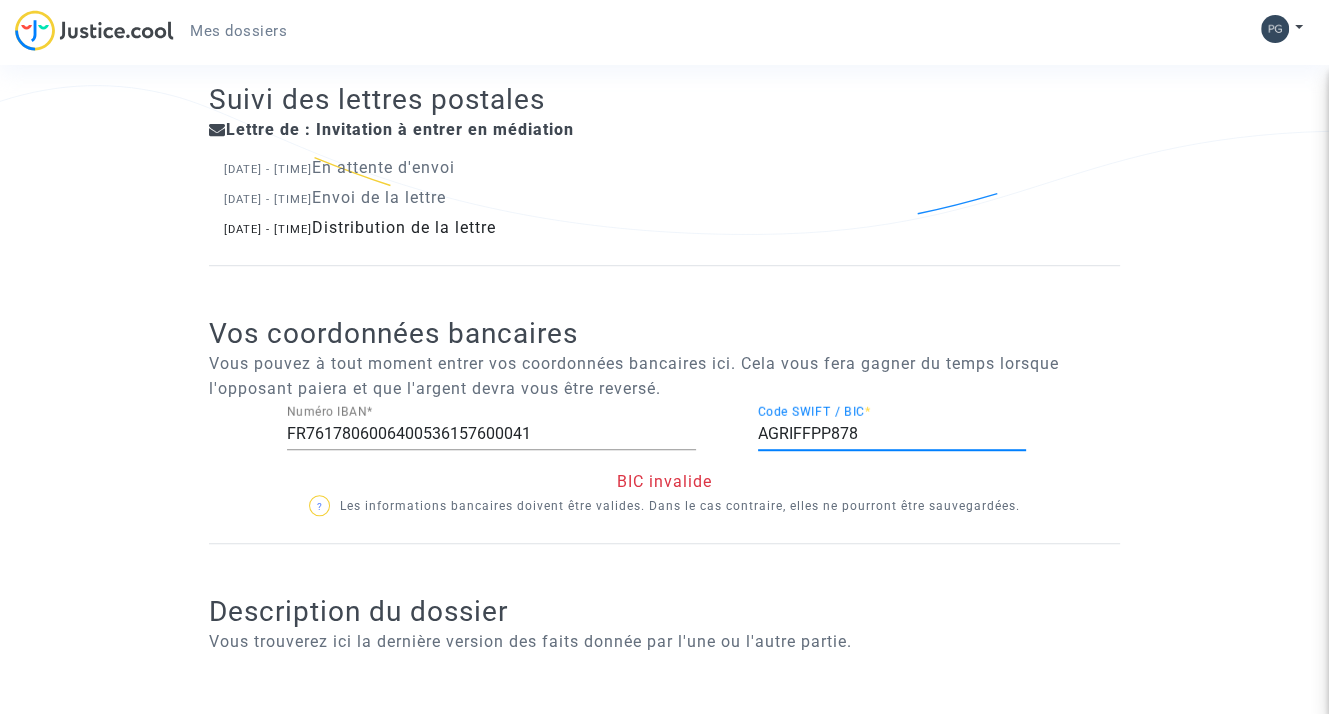 type on "AGRIFFPP878" 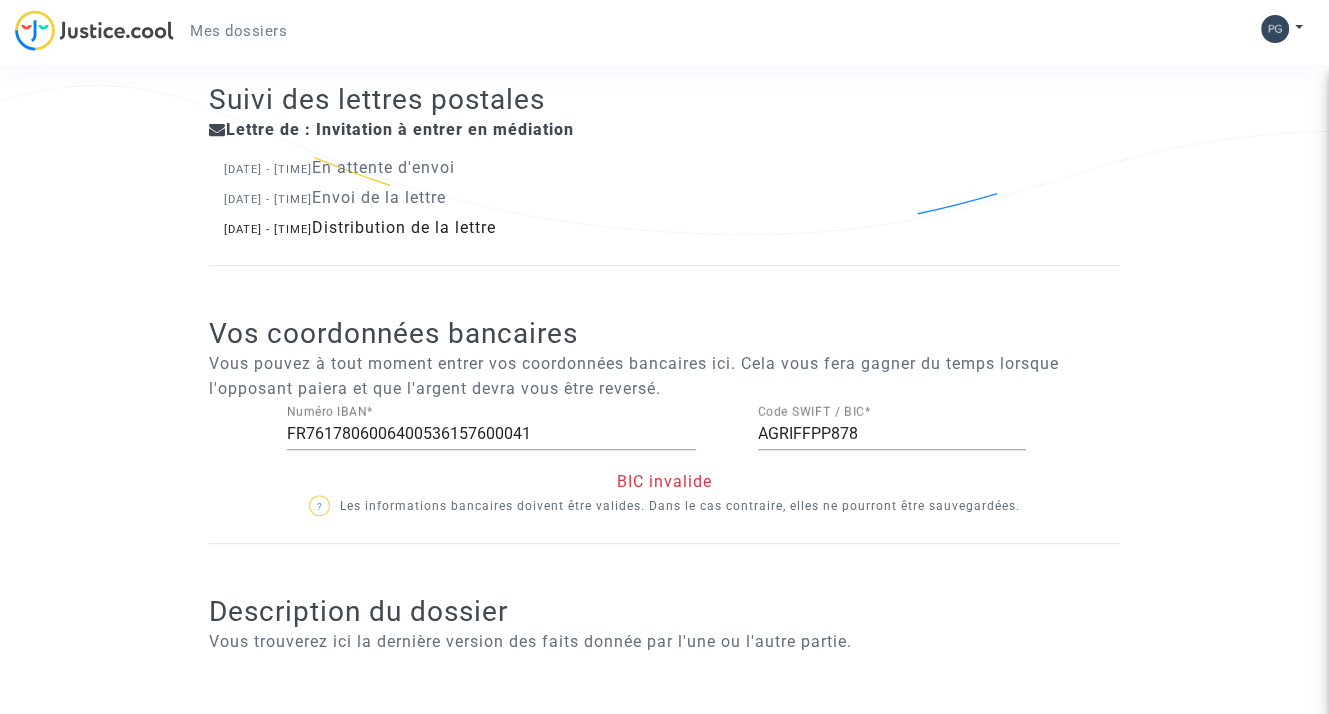 click on "?  Les informations bancaires doivent être valides. Dans le cas contraire, elles ne pourront être sauvegardées." 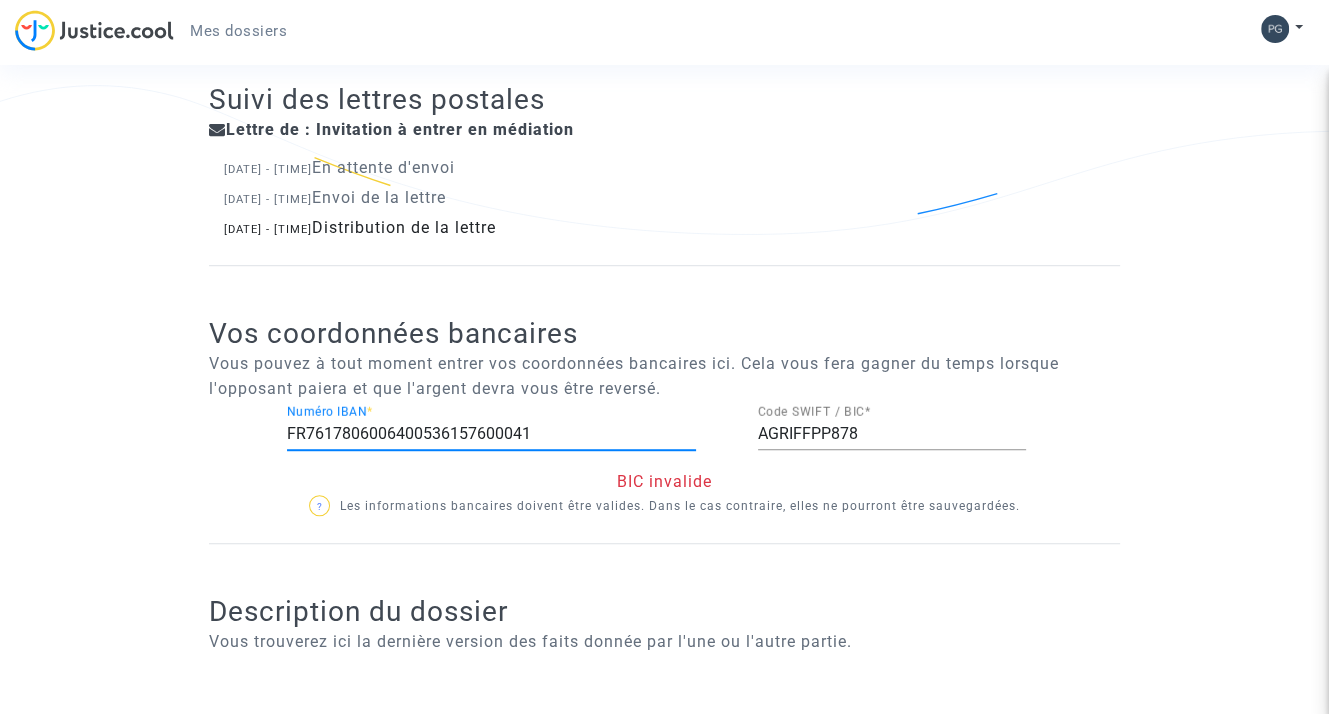 click on "FR7617806006400536157600041" at bounding box center (491, 434) 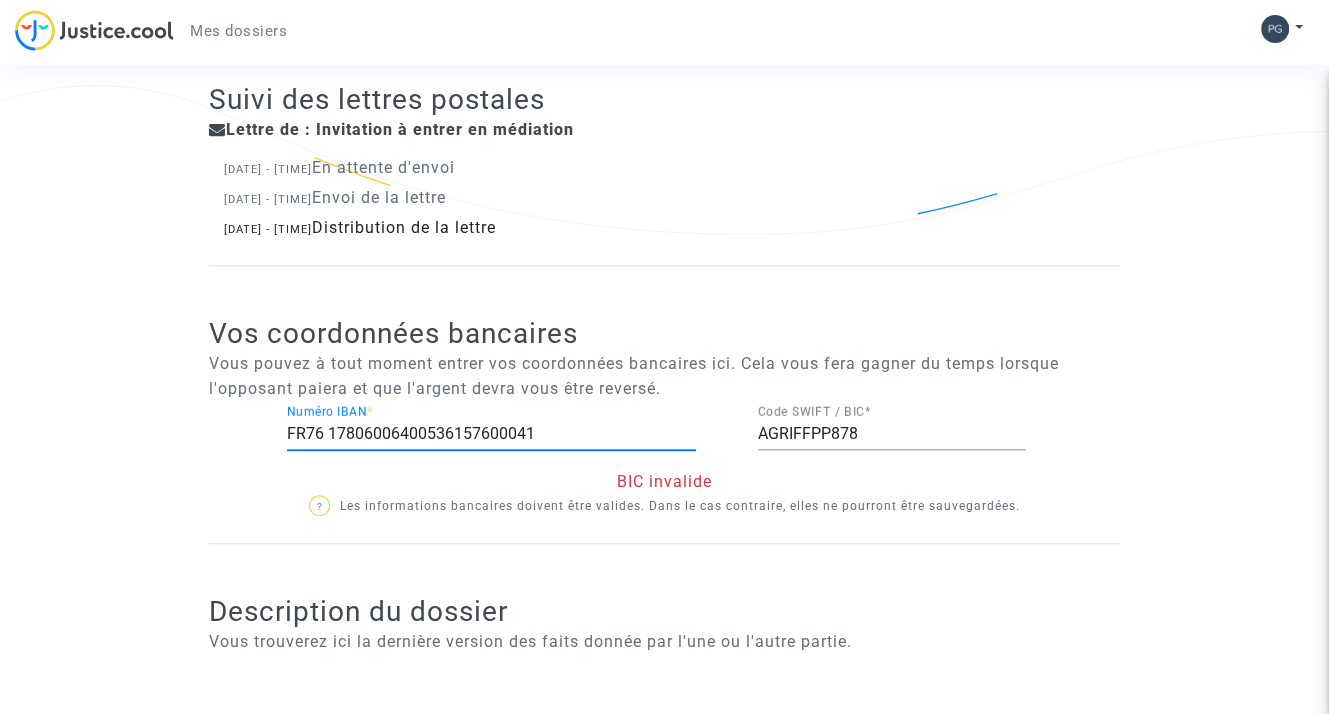 click on "FR76 17806006400536157600041" at bounding box center (491, 434) 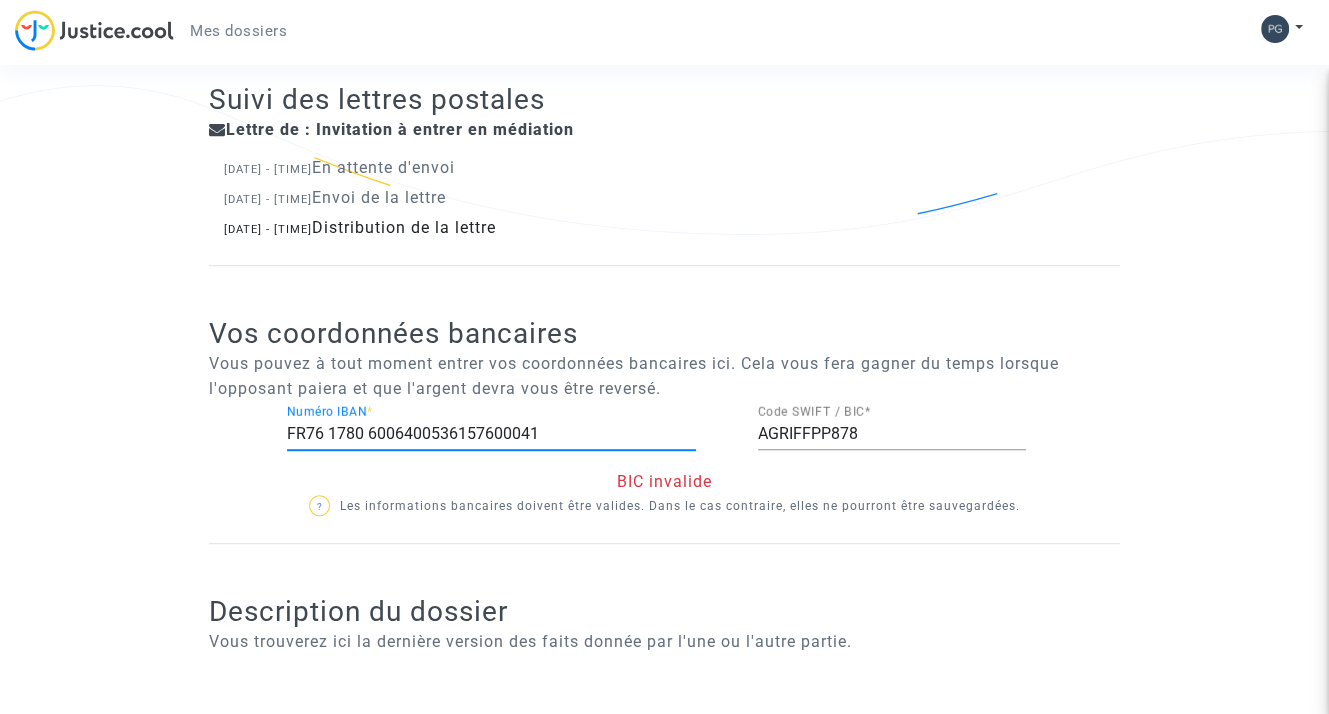 click on "FR76 1780 6006400536157600041" at bounding box center (491, 434) 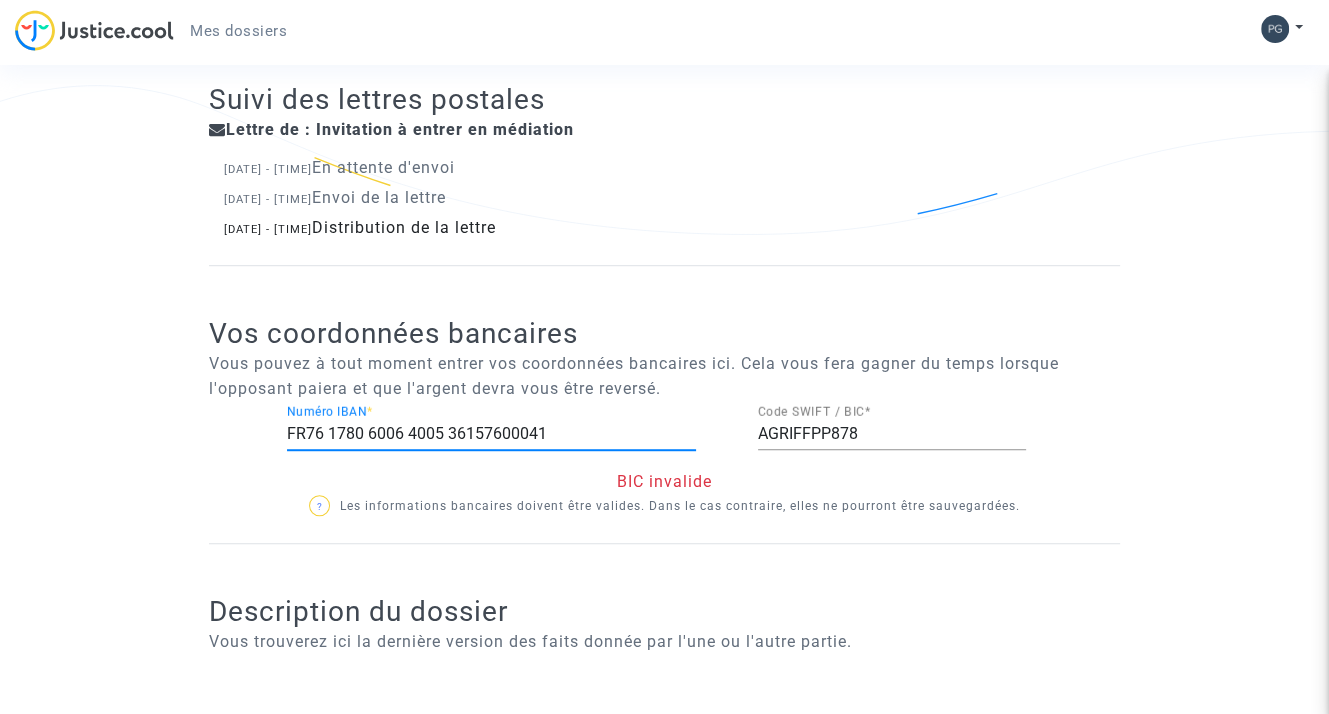 click on "FR76 1780 6006 4005 36157600041" at bounding box center [491, 434] 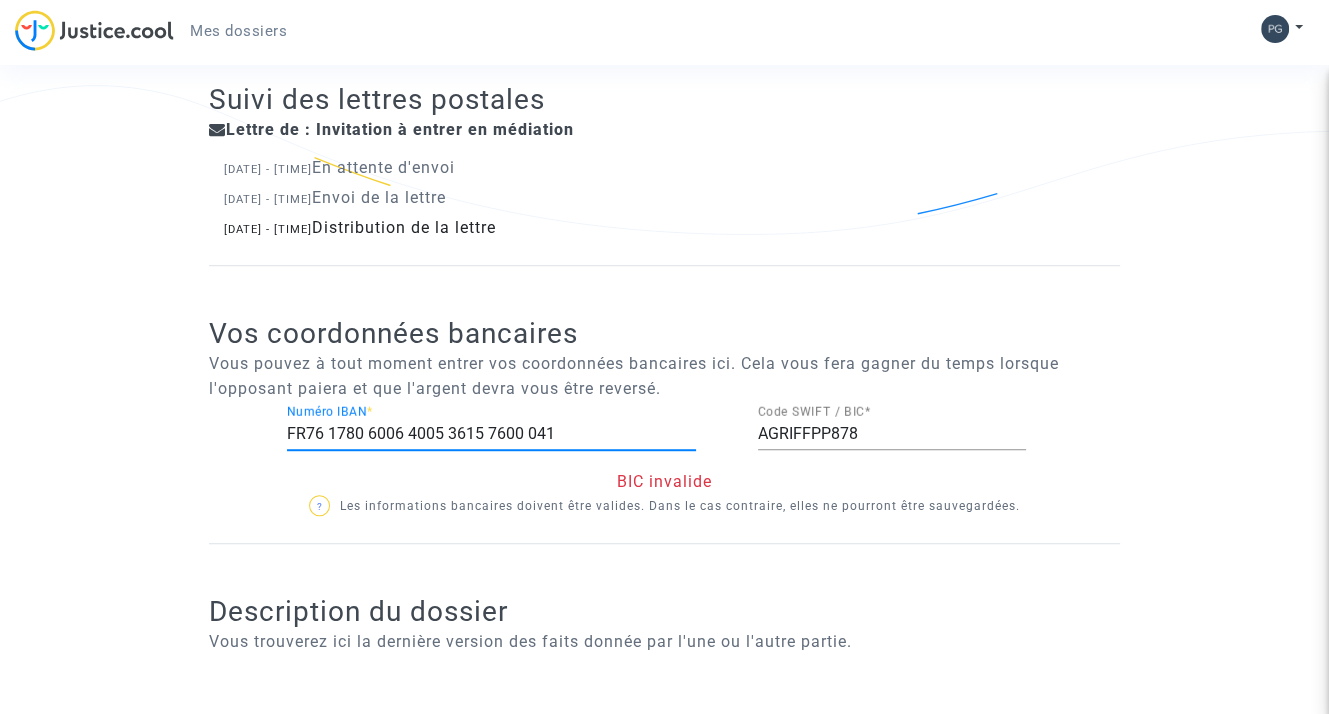 click on "FR76 1780 6006 4005 3615 7600 041" at bounding box center (491, 434) 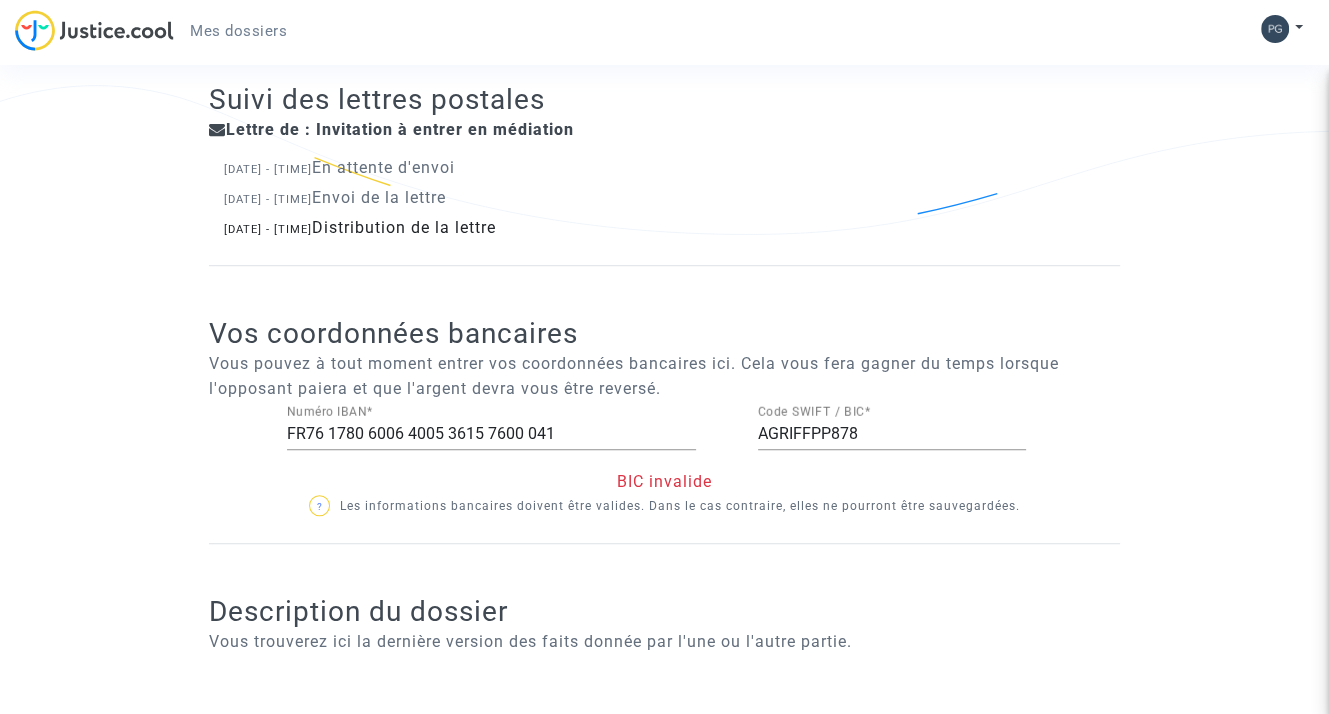 click on "BIC invalide" 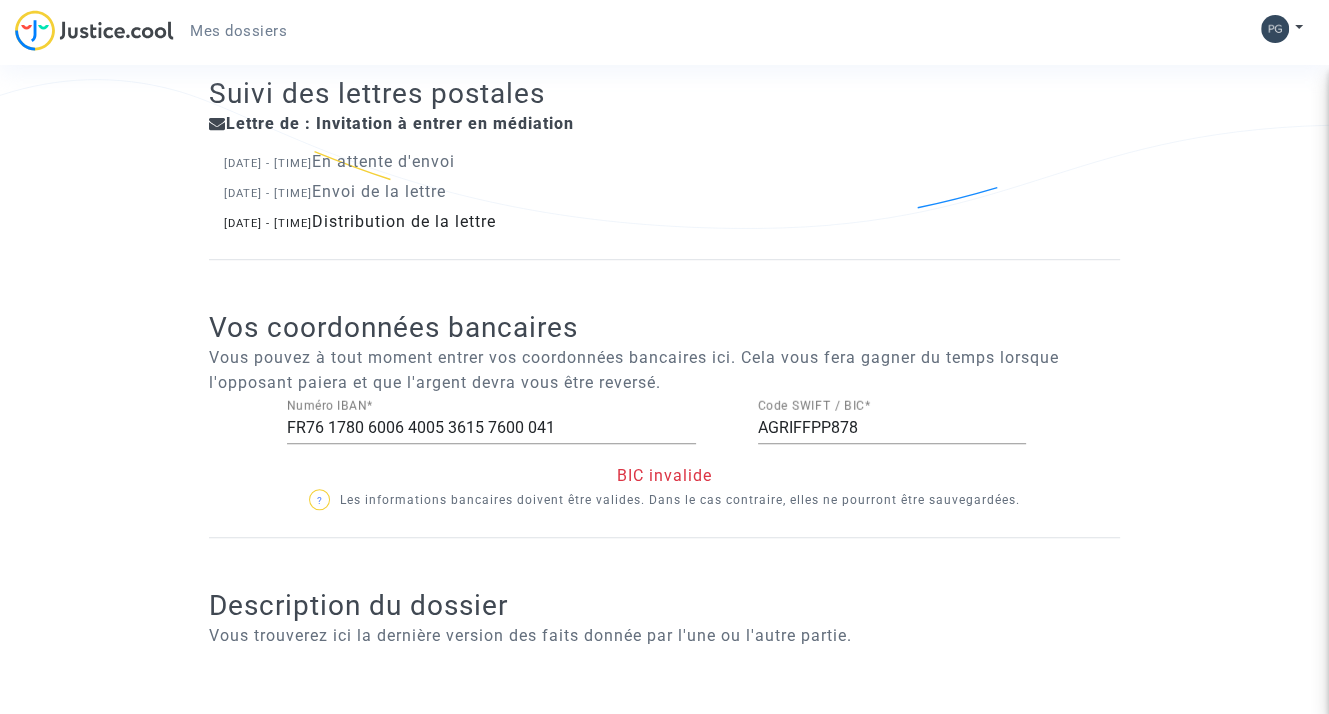scroll, scrollTop: 1018, scrollLeft: 0, axis: vertical 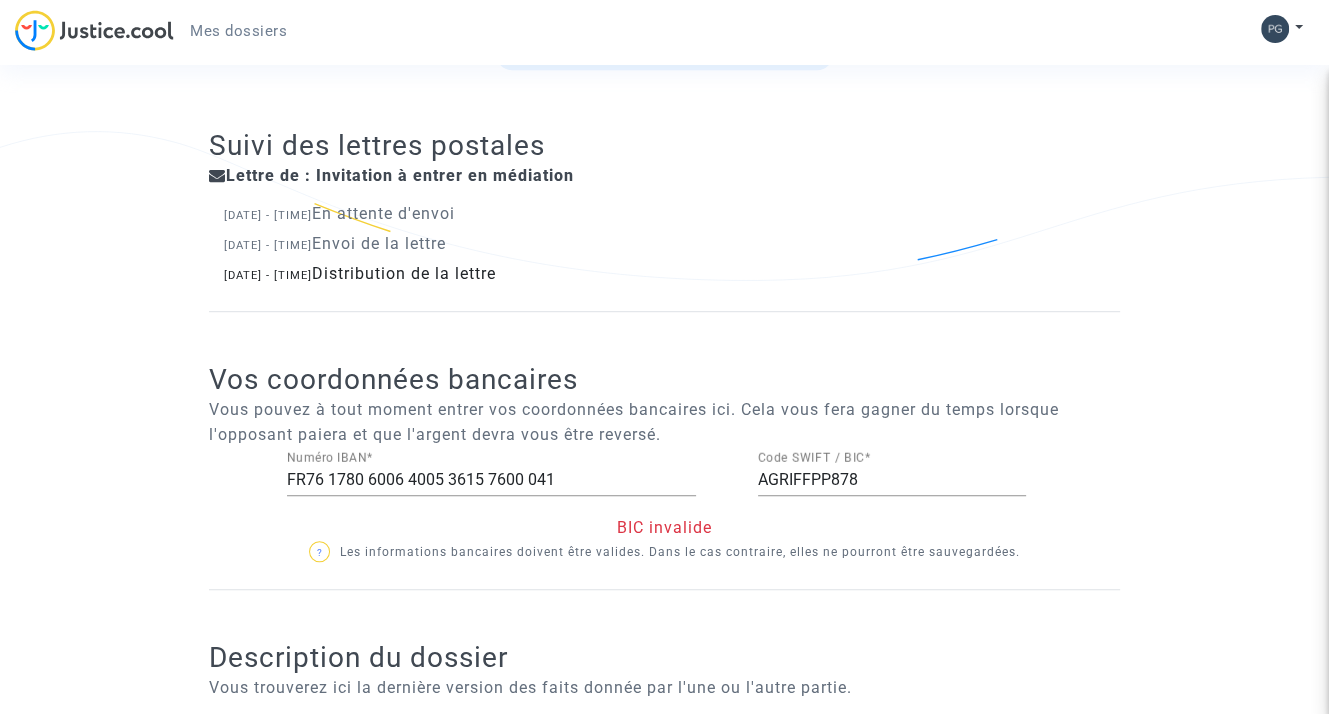click on "BIC invalide" 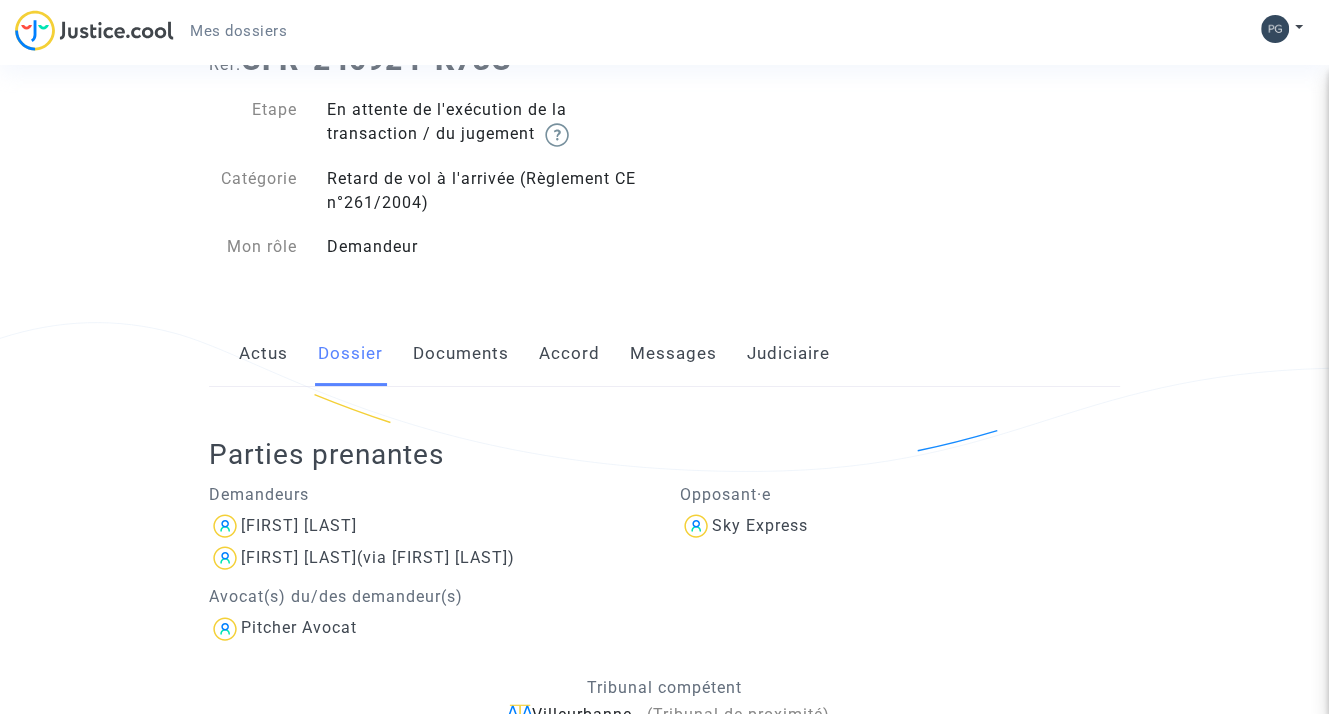 scroll, scrollTop: 0, scrollLeft: 0, axis: both 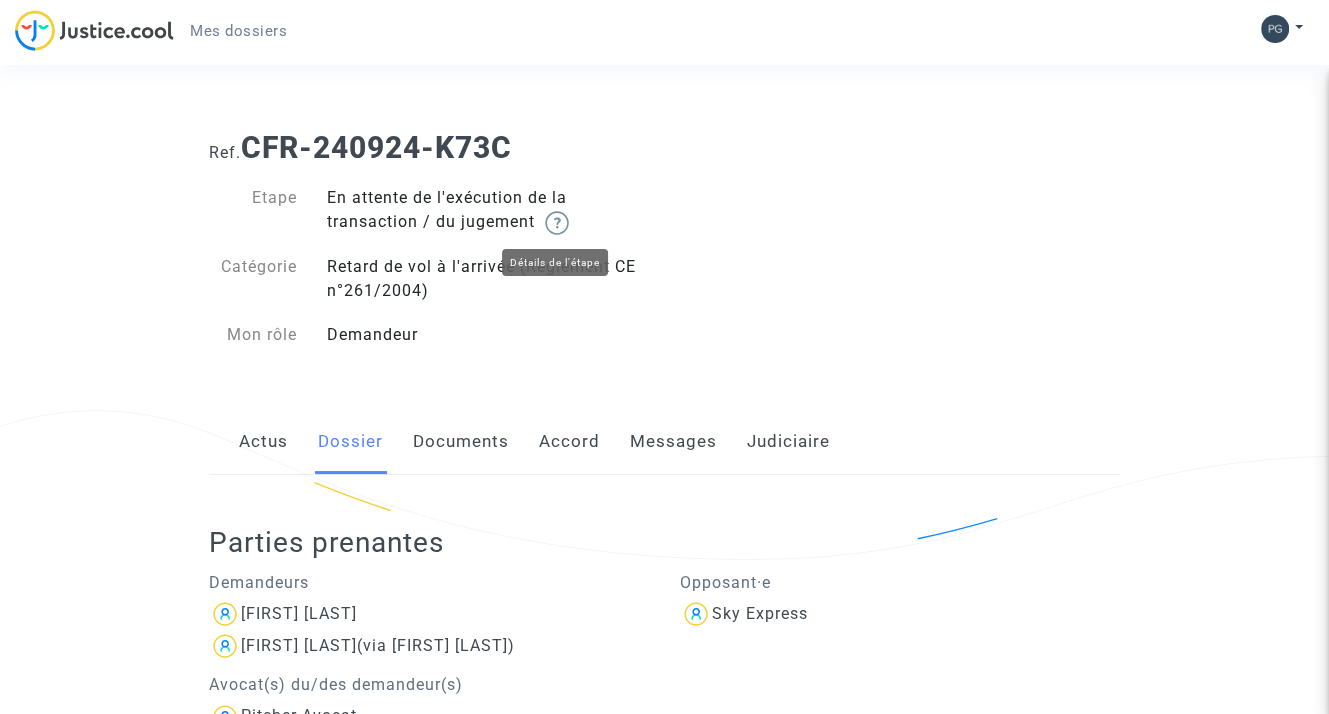 click 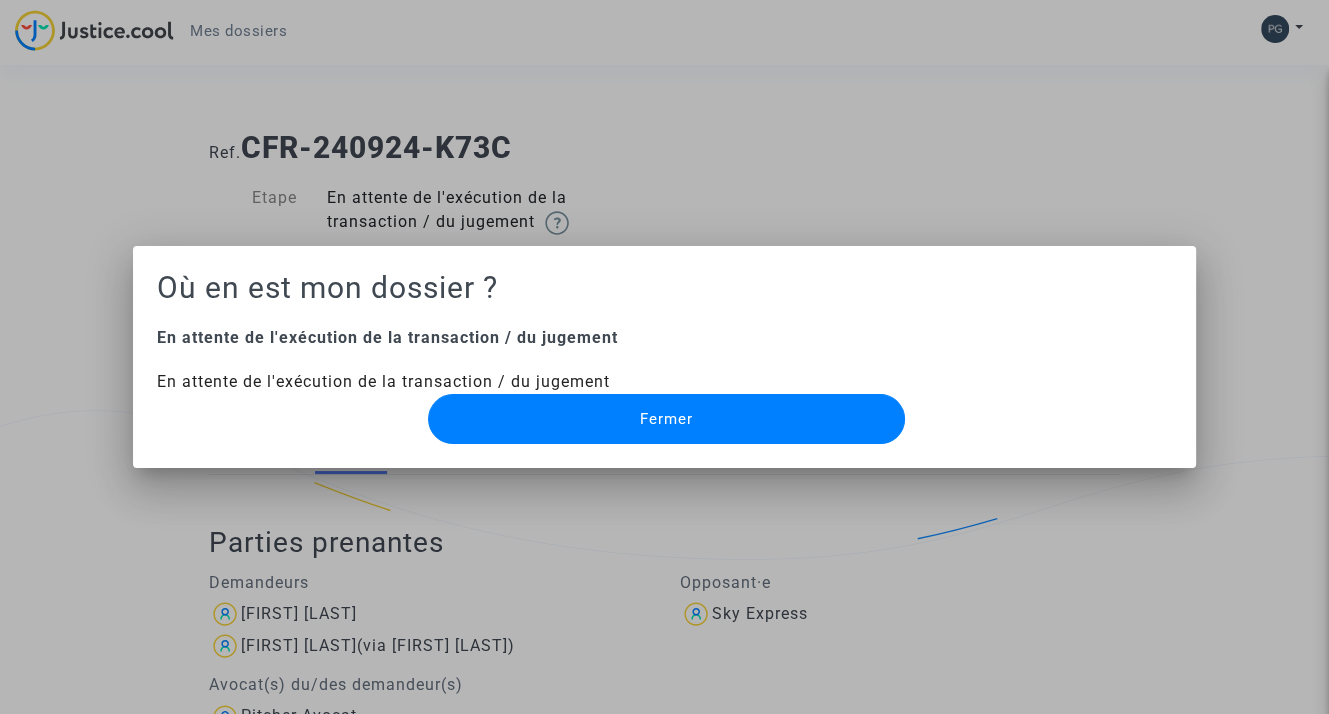 click on "Fermer" at bounding box center [667, 419] 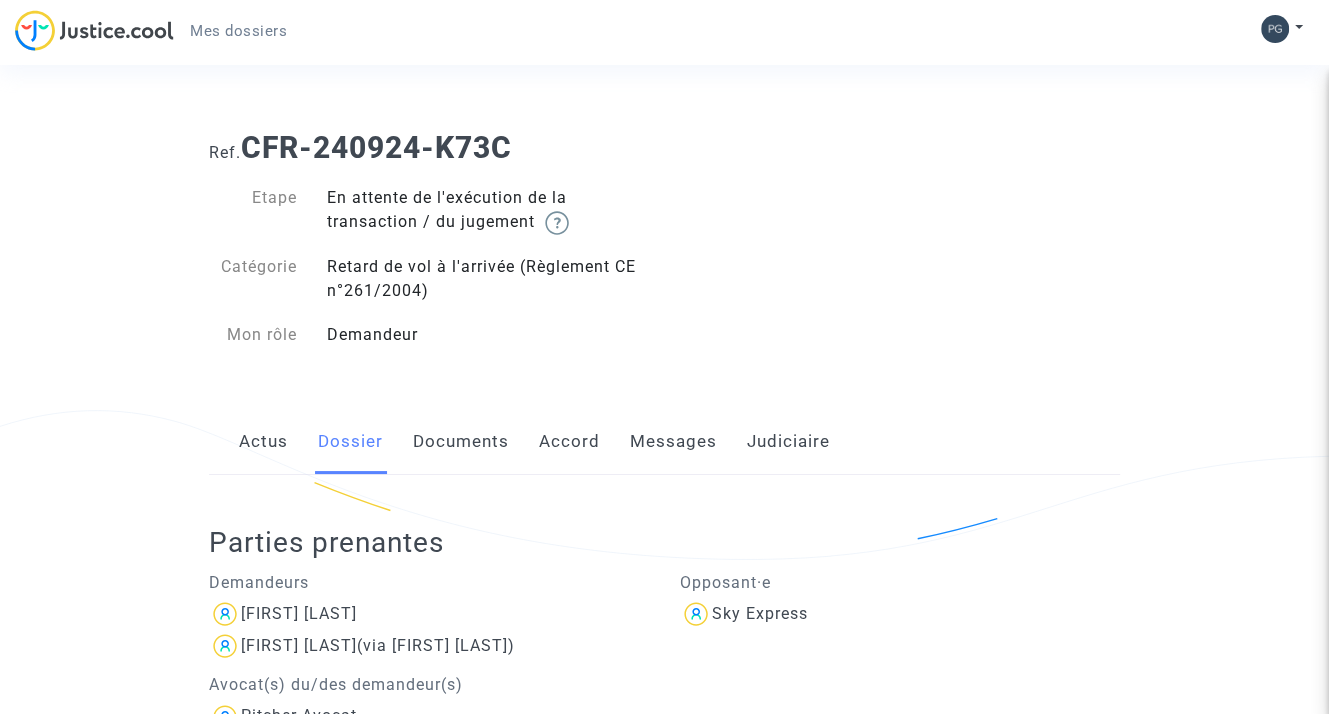 drag, startPoint x: 516, startPoint y: 151, endPoint x: 252, endPoint y: 154, distance: 264.01706 